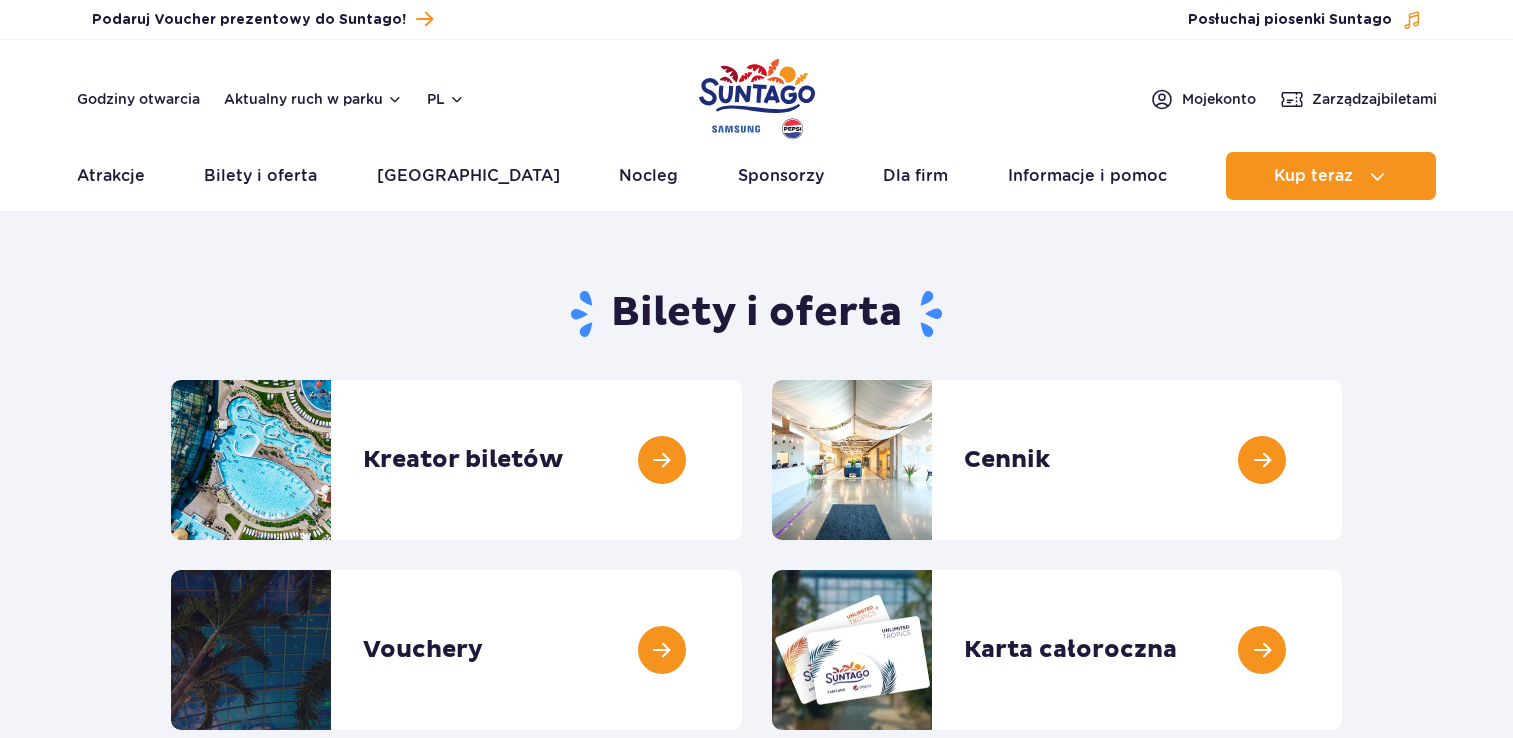 scroll, scrollTop: 0, scrollLeft: 0, axis: both 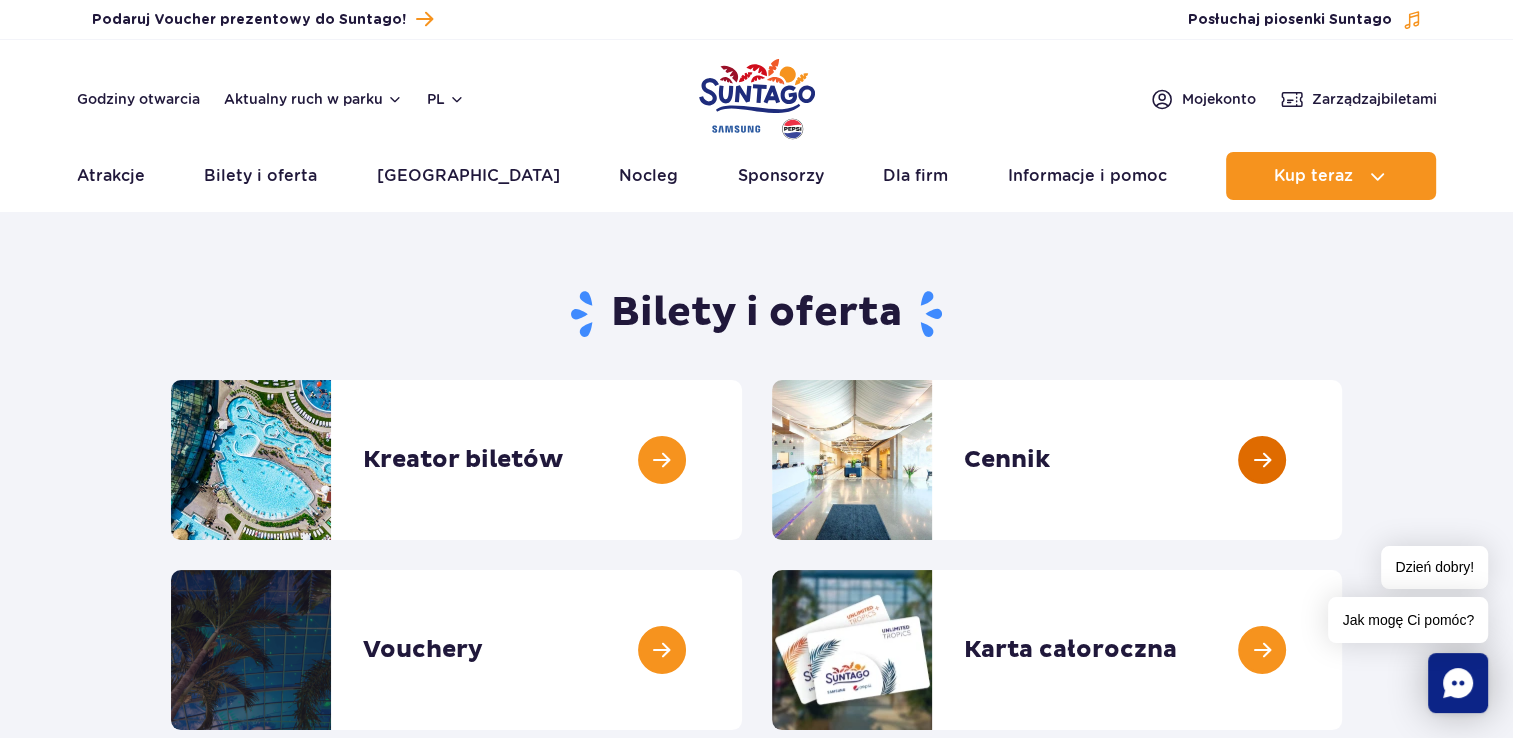 click at bounding box center [1342, 460] 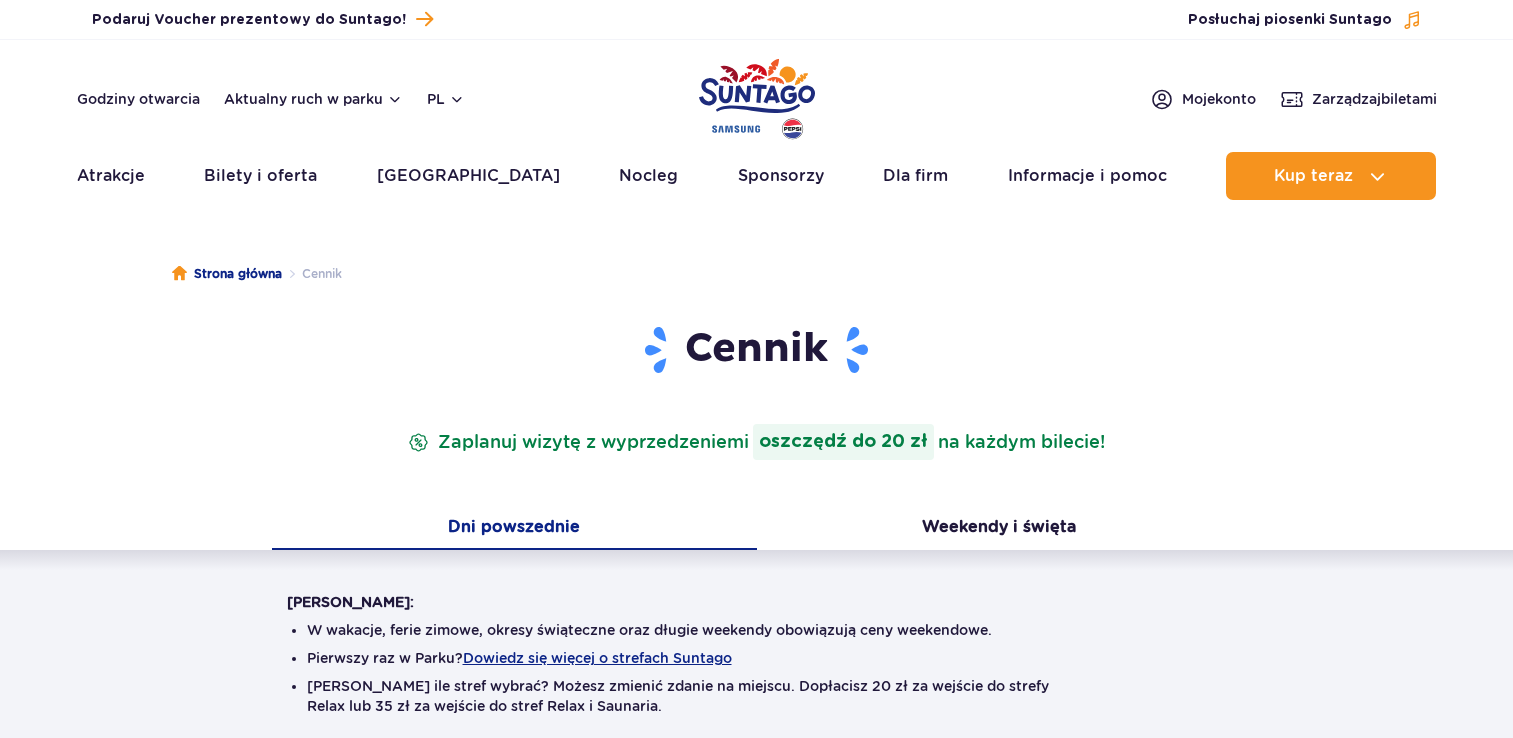 scroll, scrollTop: 0, scrollLeft: 0, axis: both 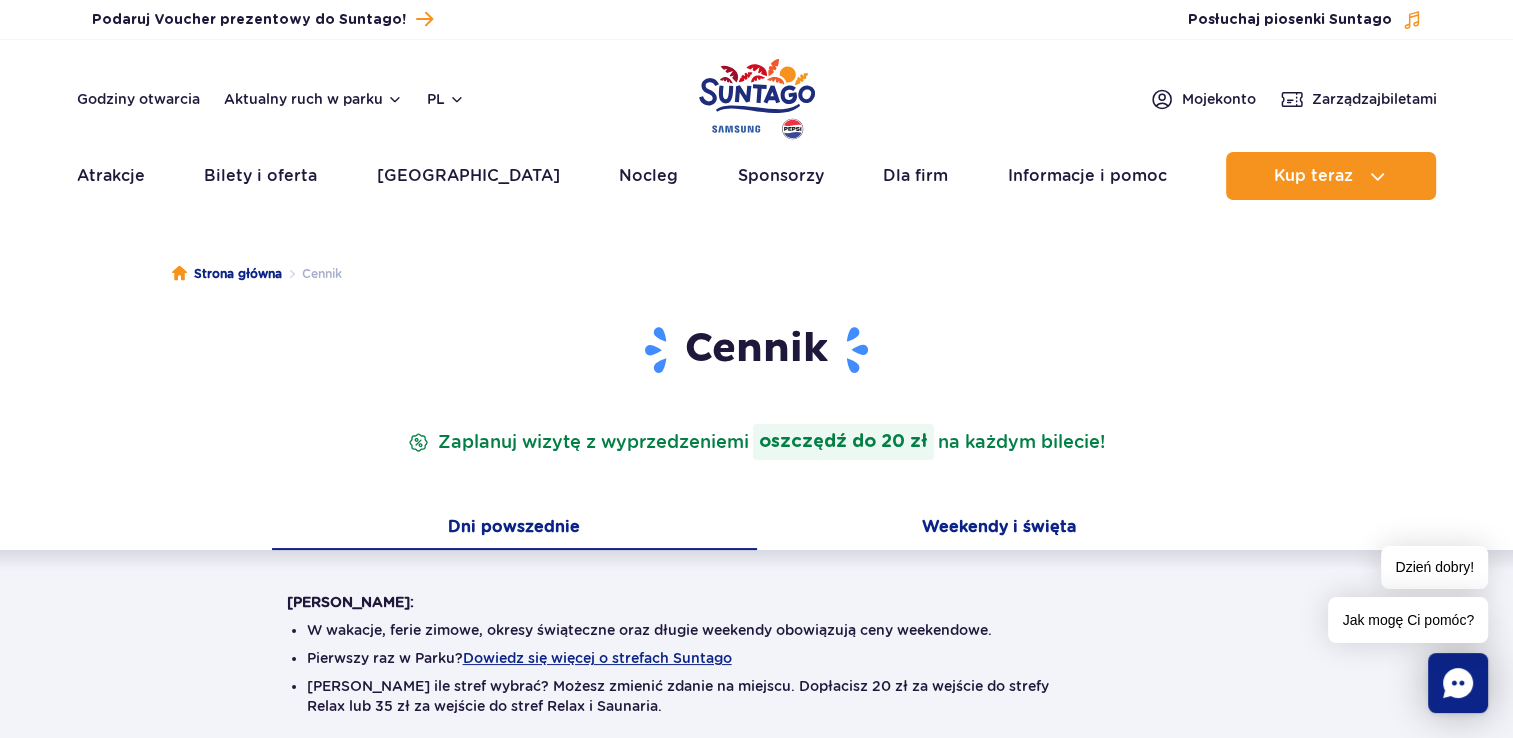 click on "Weekendy i święta" at bounding box center (999, 529) 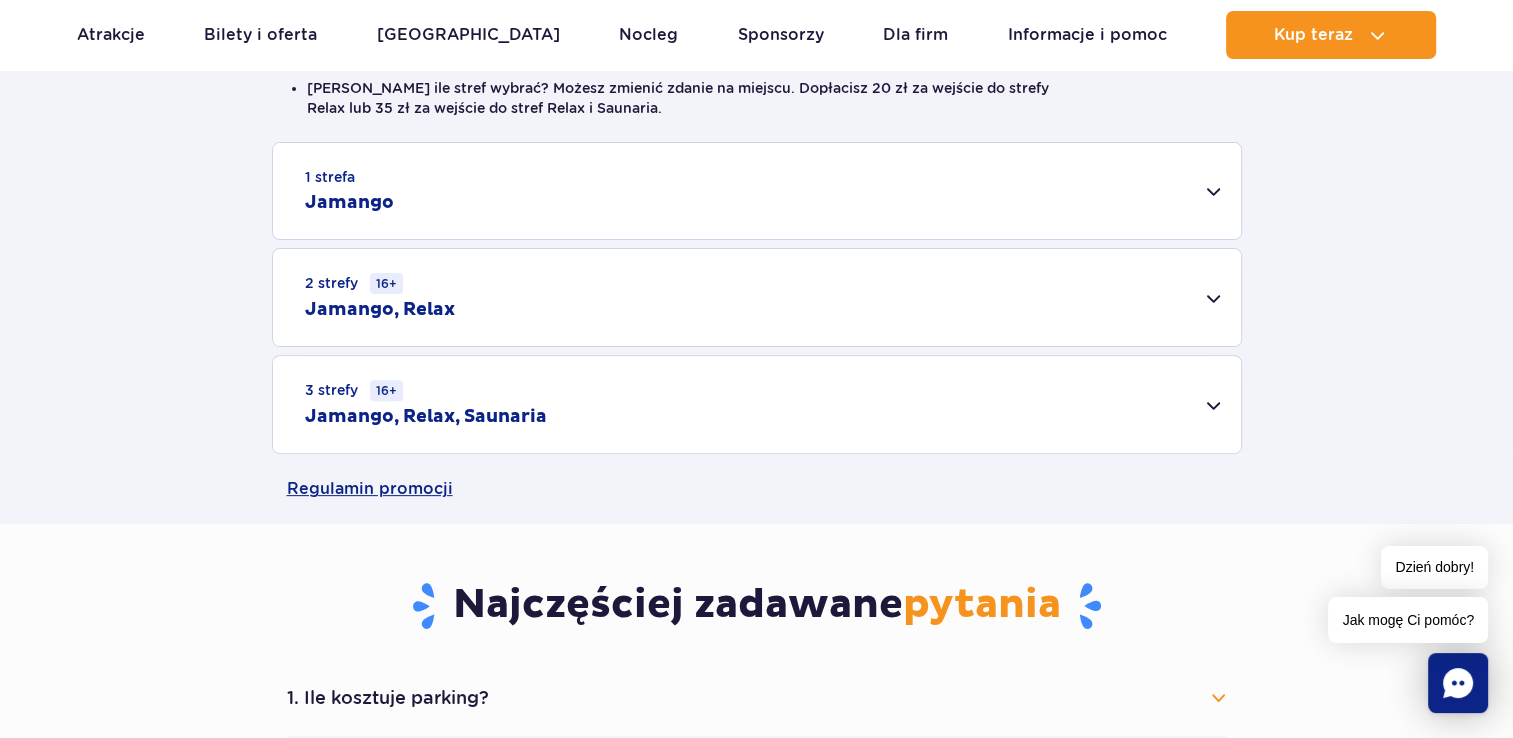 scroll, scrollTop: 608, scrollLeft: 0, axis: vertical 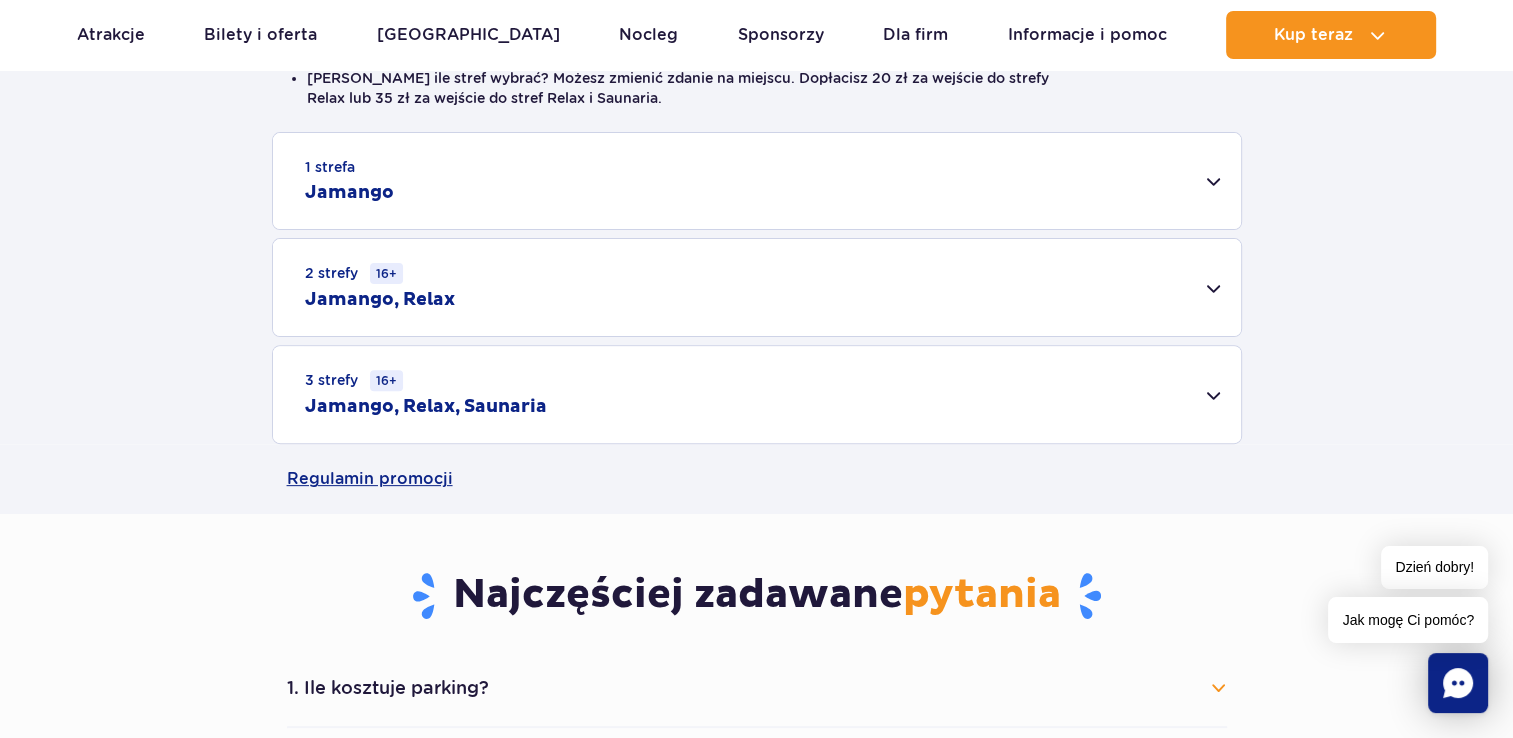 click on "3 strefy  16+
Jamango, Relax, Saunaria" at bounding box center [757, 394] 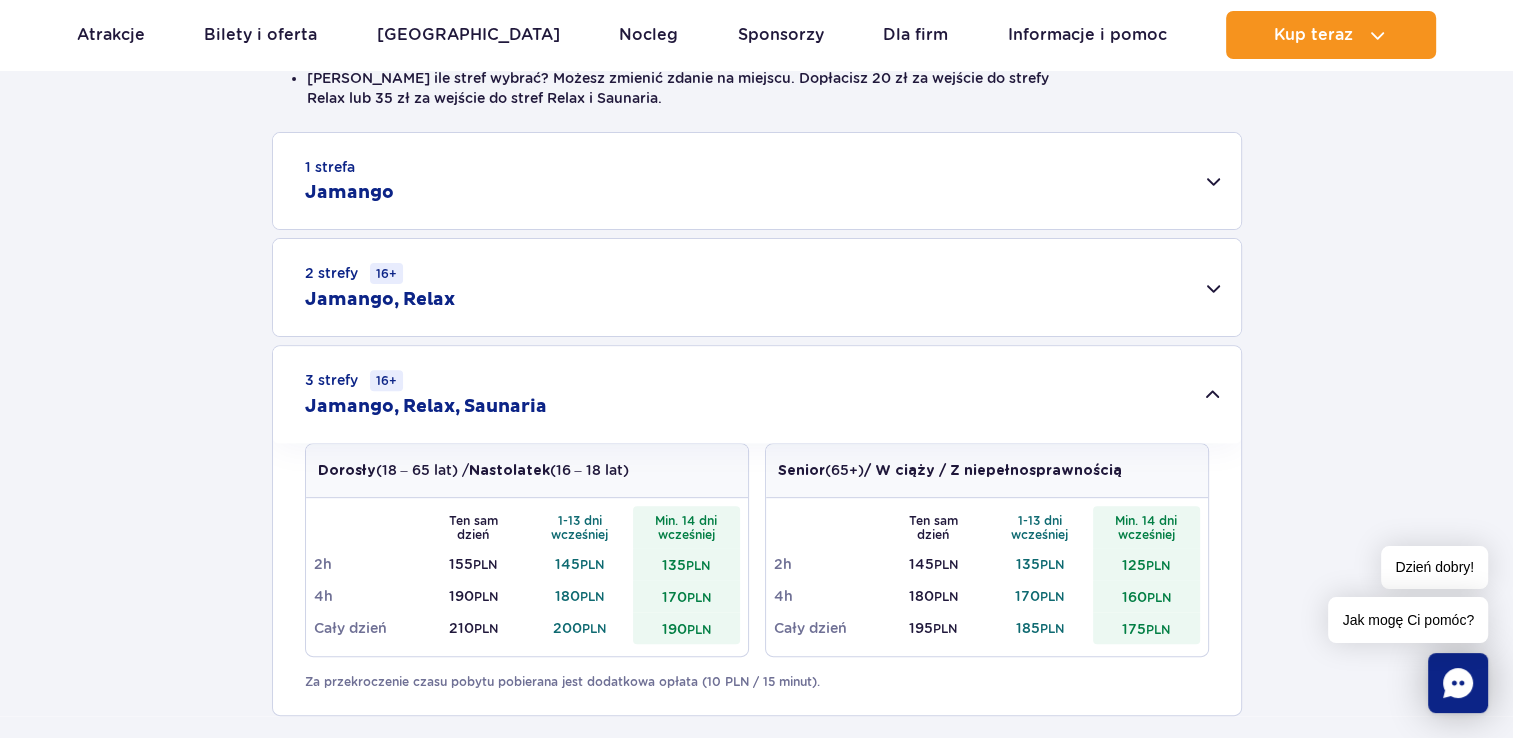 click on "Jamango, Relax, Saunaria" at bounding box center (426, 407) 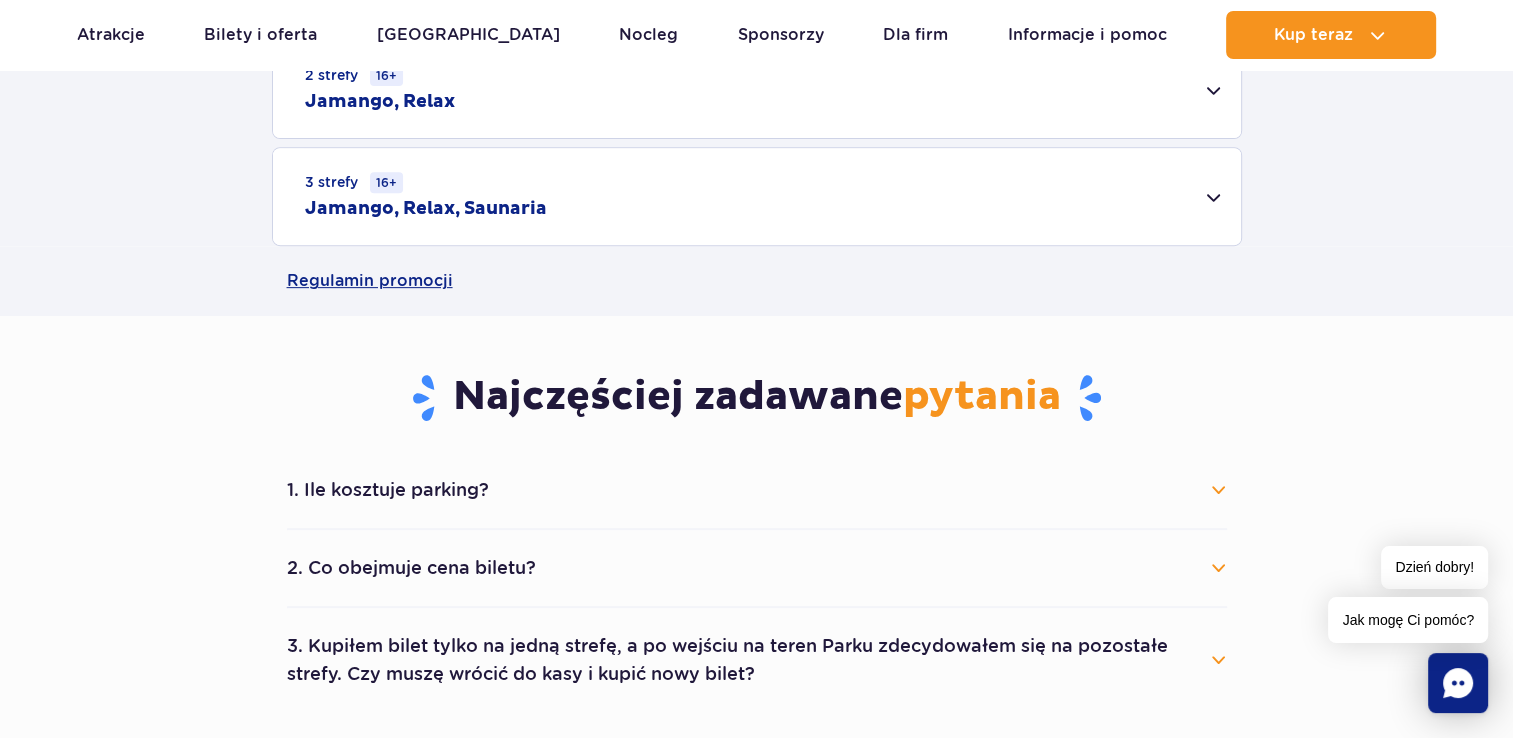 scroll, scrollTop: 808, scrollLeft: 0, axis: vertical 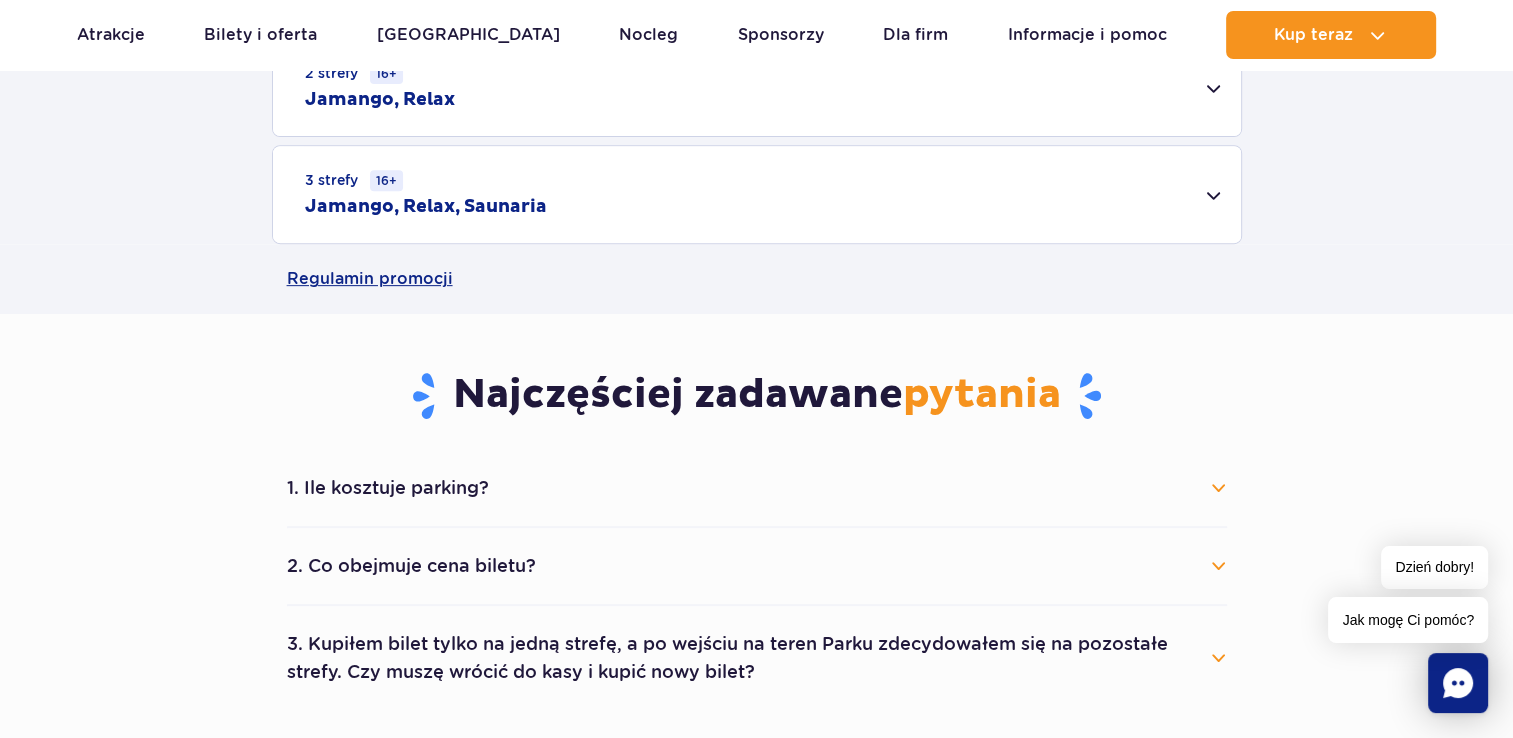 click on "1. Ile kosztuje parking?" at bounding box center [757, 488] 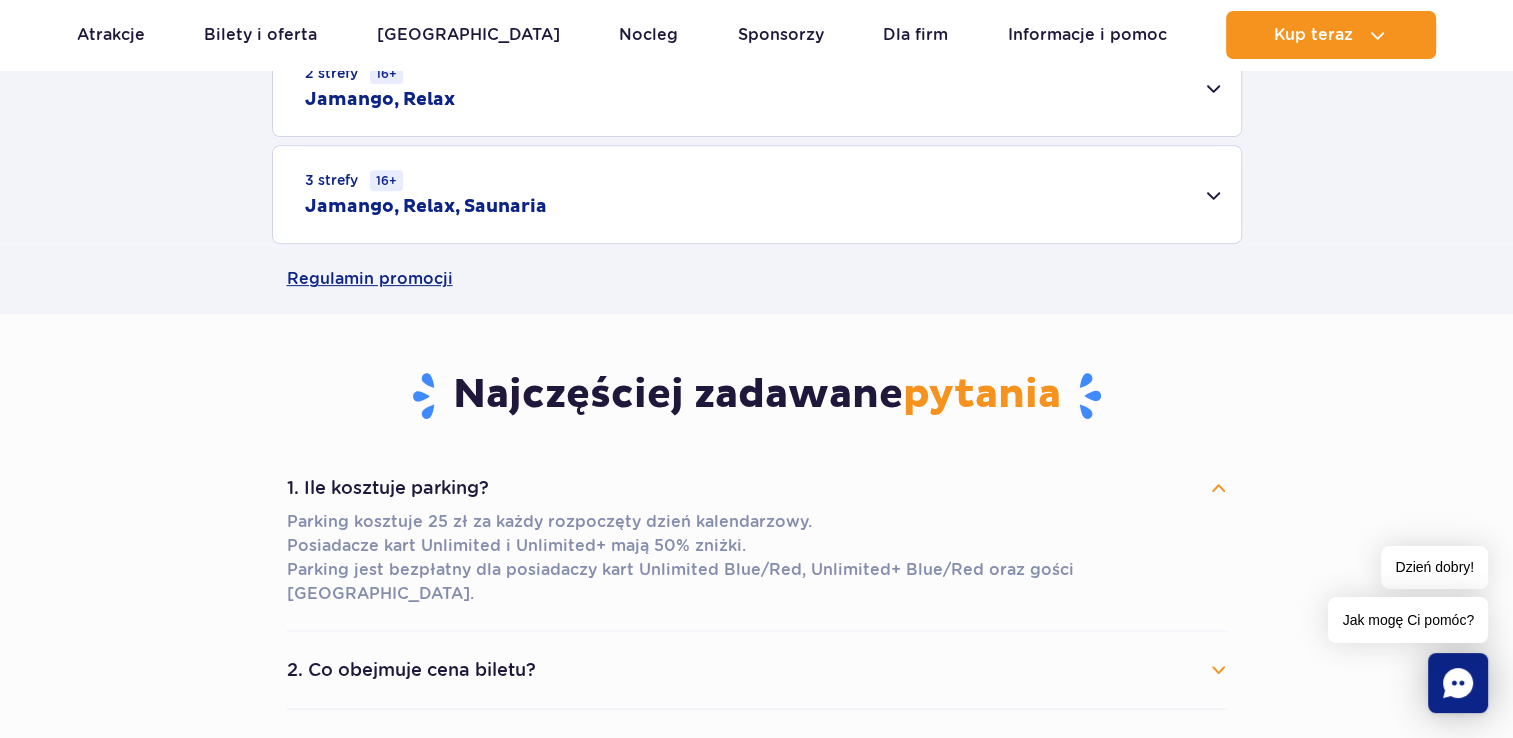type 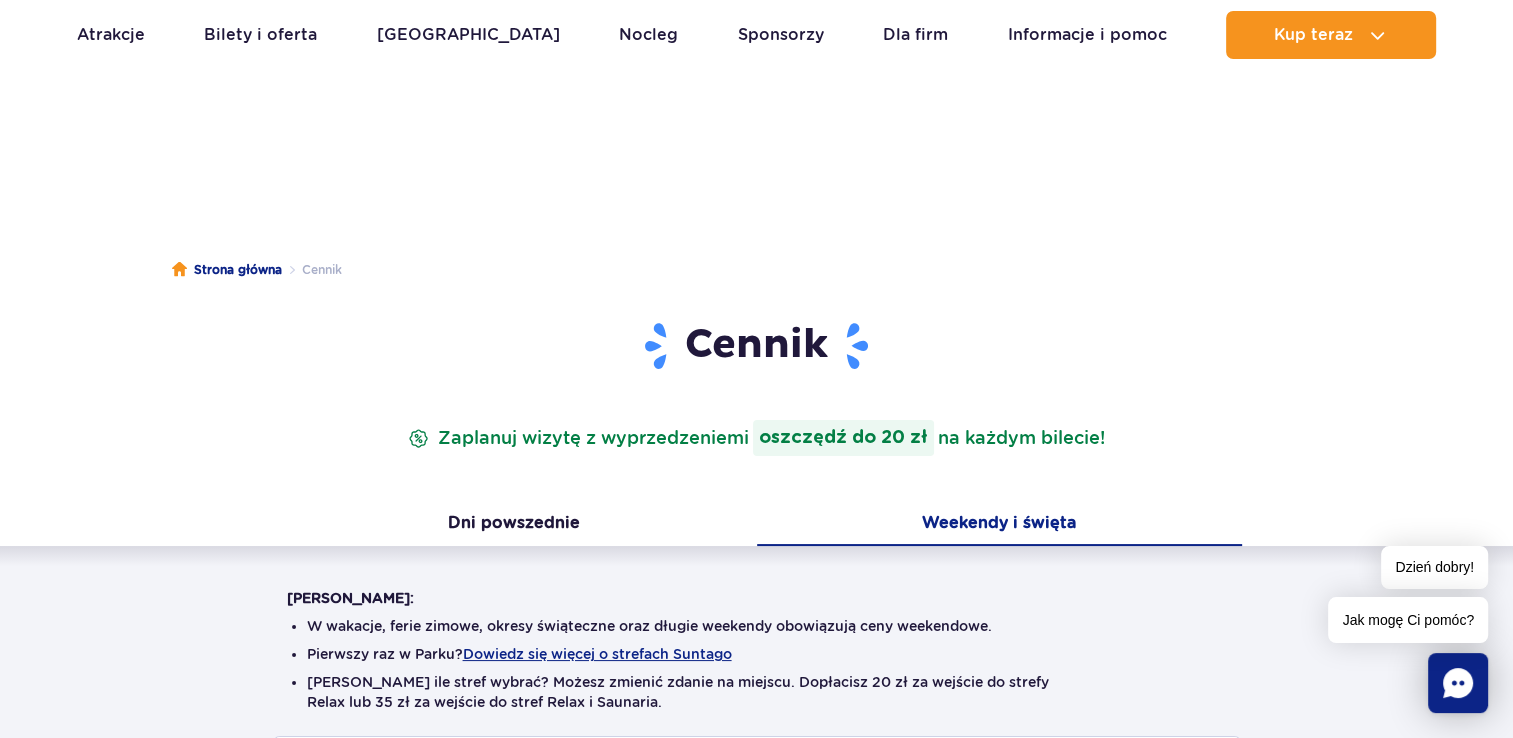 scroll, scrollTop: 0, scrollLeft: 0, axis: both 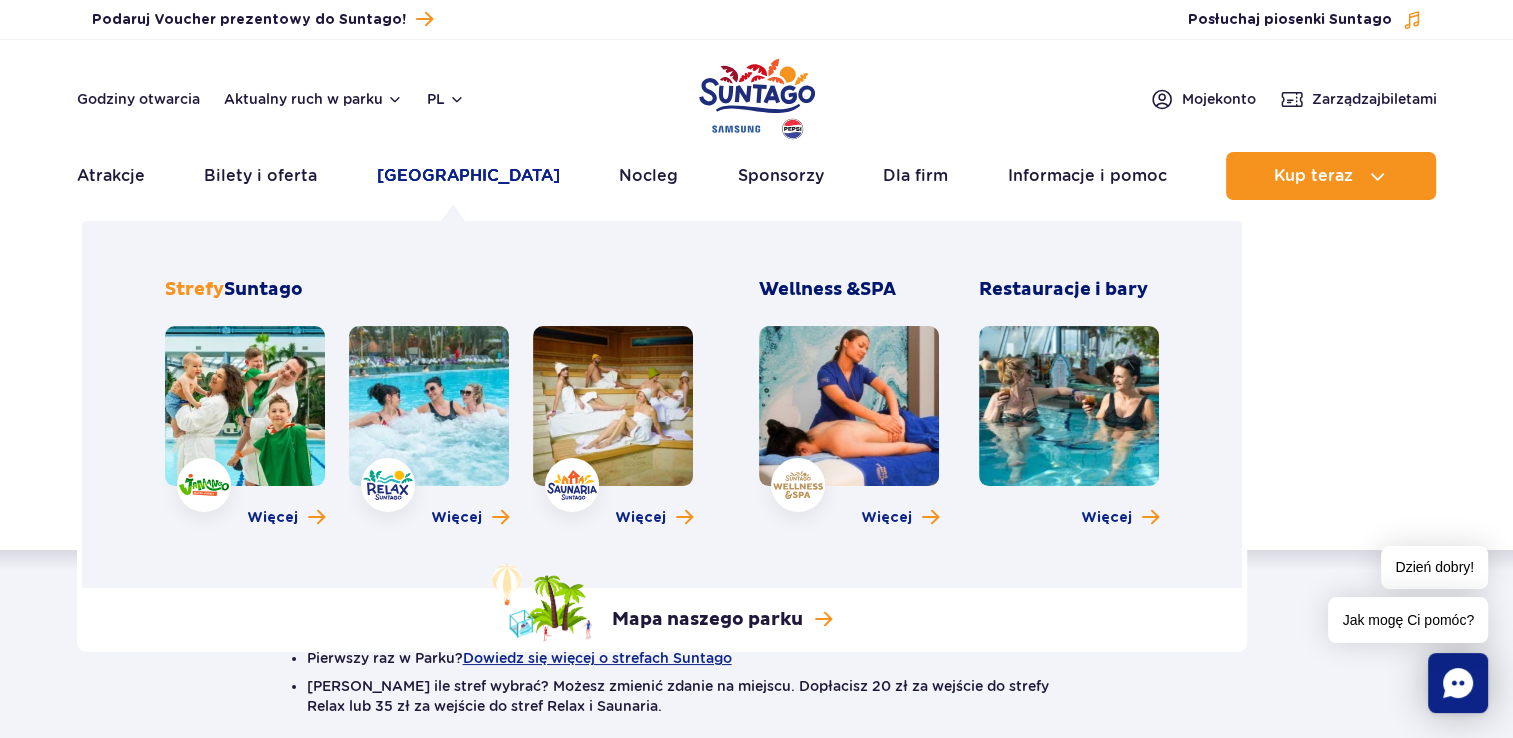 click on "[GEOGRAPHIC_DATA]" at bounding box center (468, 176) 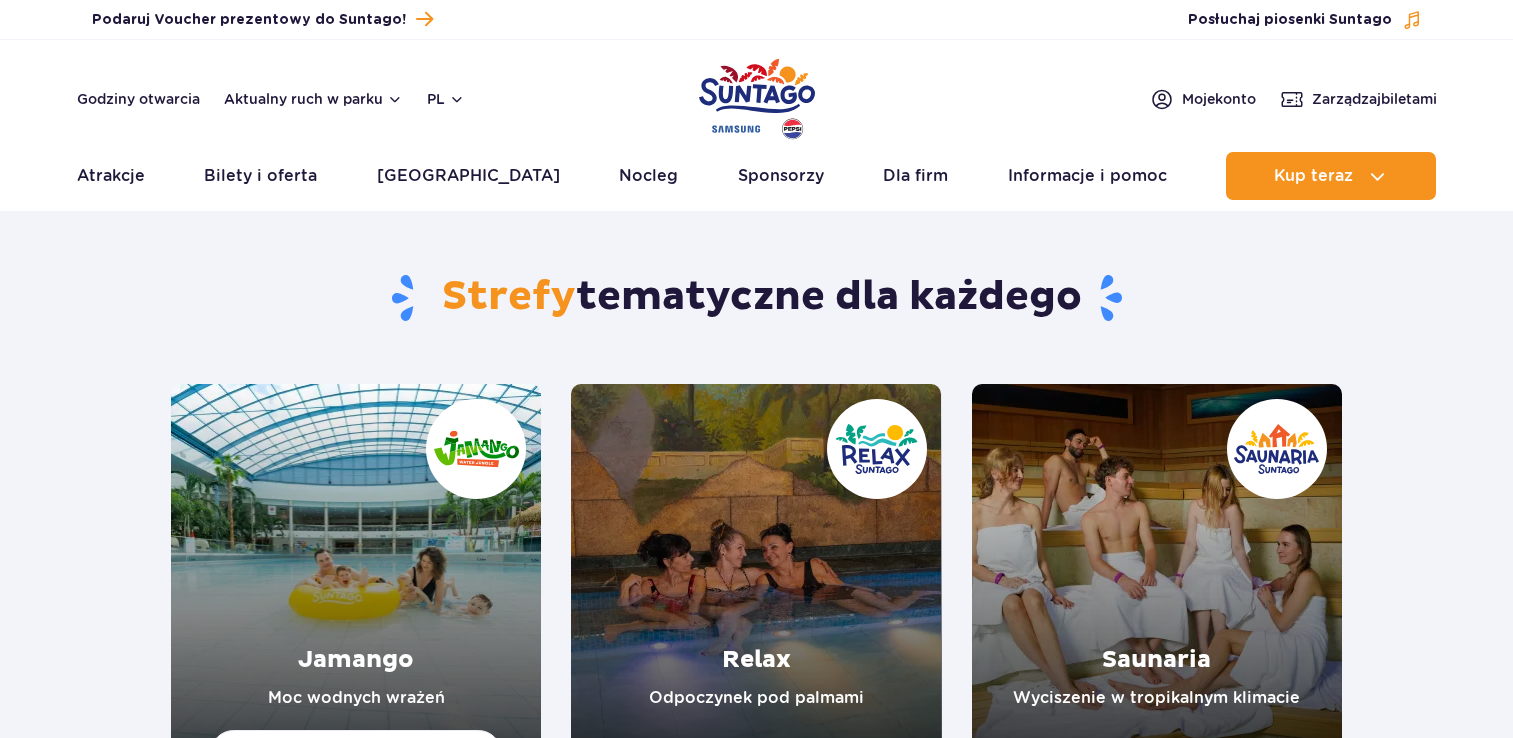 scroll, scrollTop: 0, scrollLeft: 0, axis: both 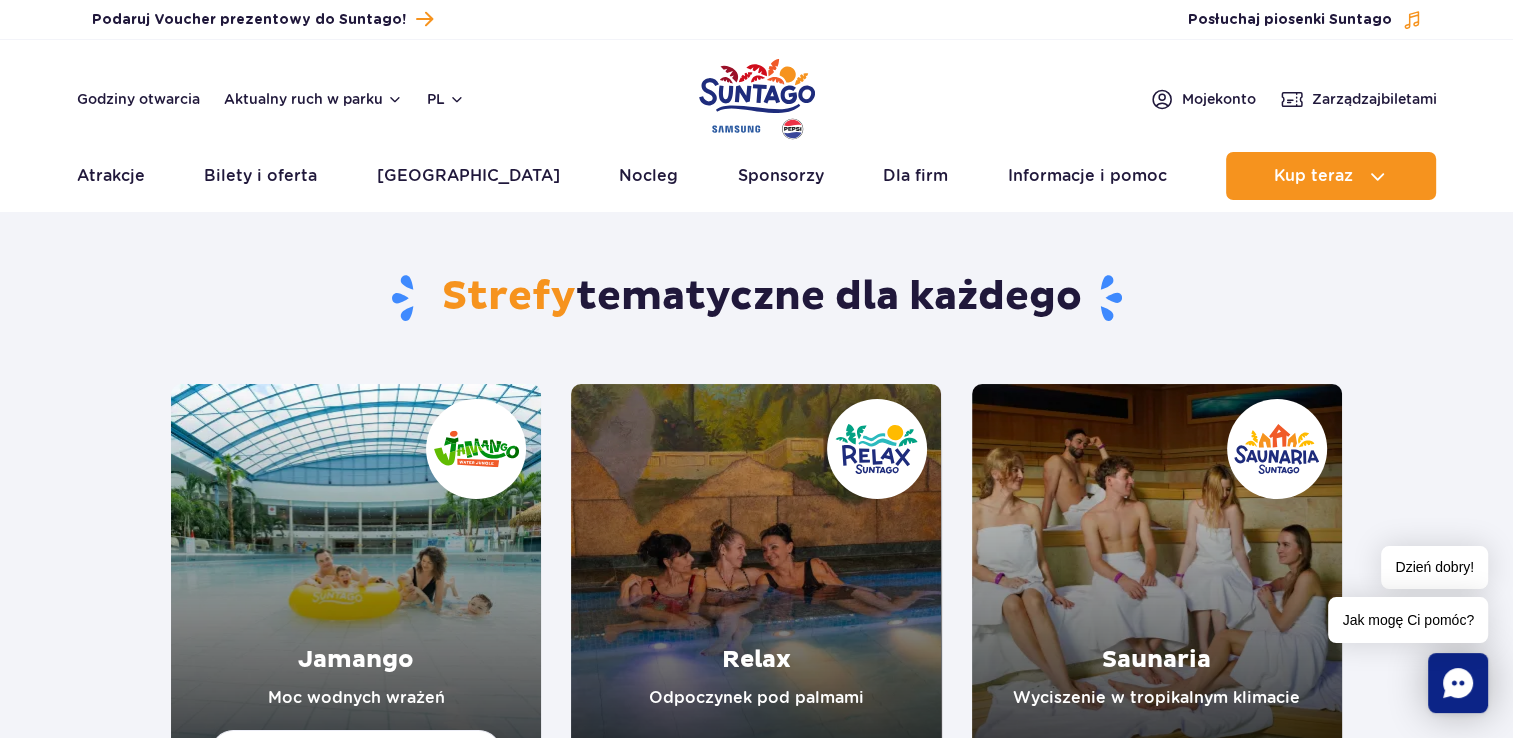click at bounding box center [1157, 569] 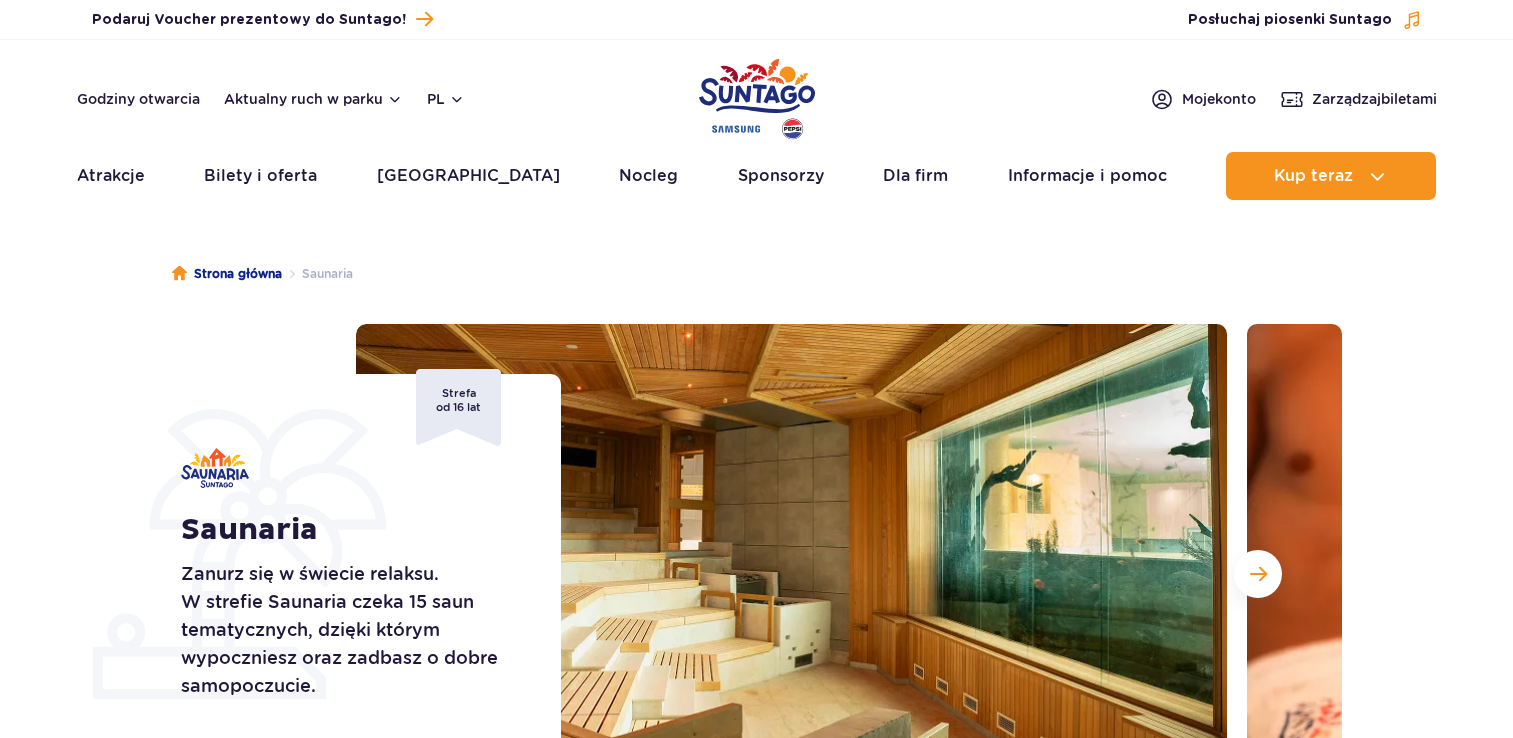 scroll, scrollTop: 0, scrollLeft: 0, axis: both 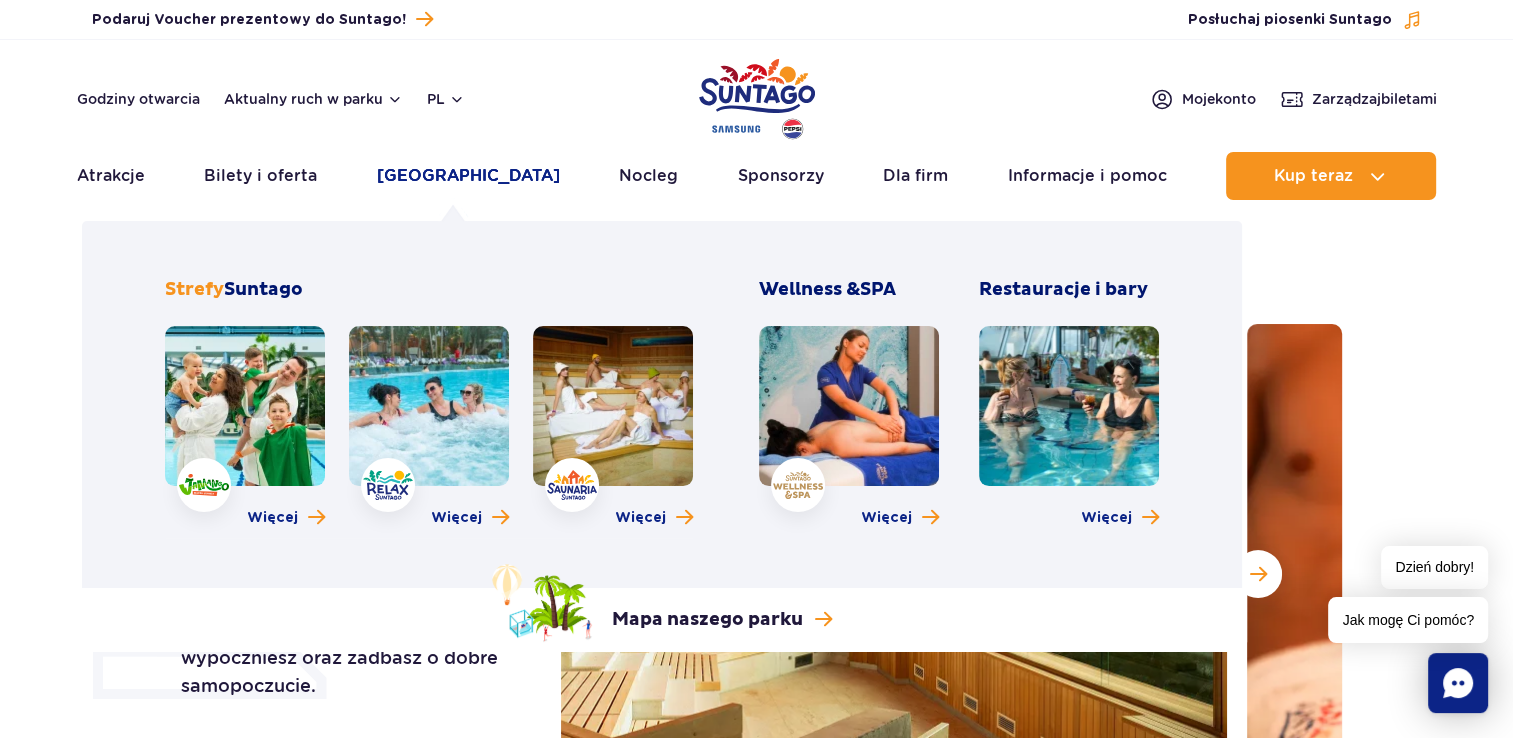 click on "[GEOGRAPHIC_DATA]" at bounding box center (468, 176) 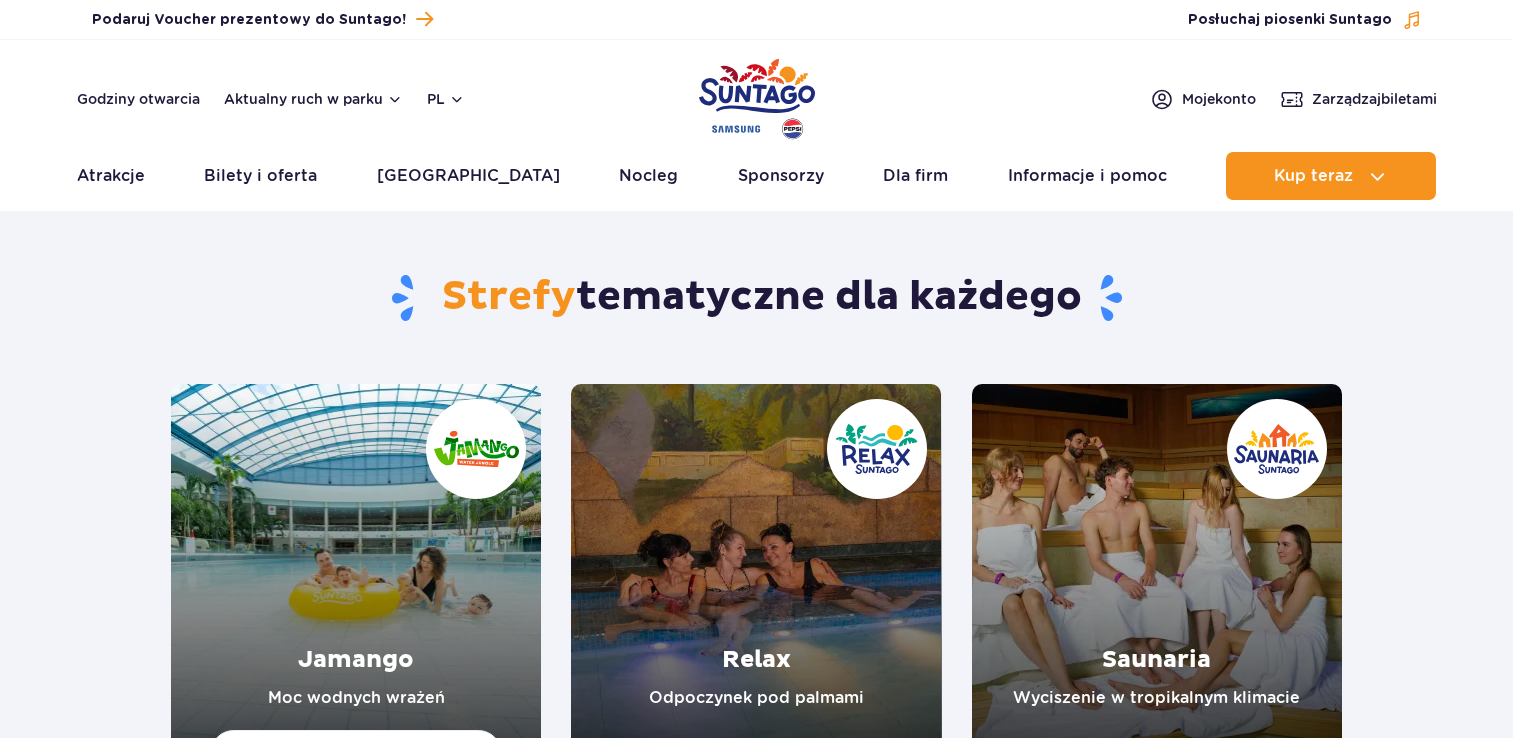 scroll, scrollTop: 0, scrollLeft: 0, axis: both 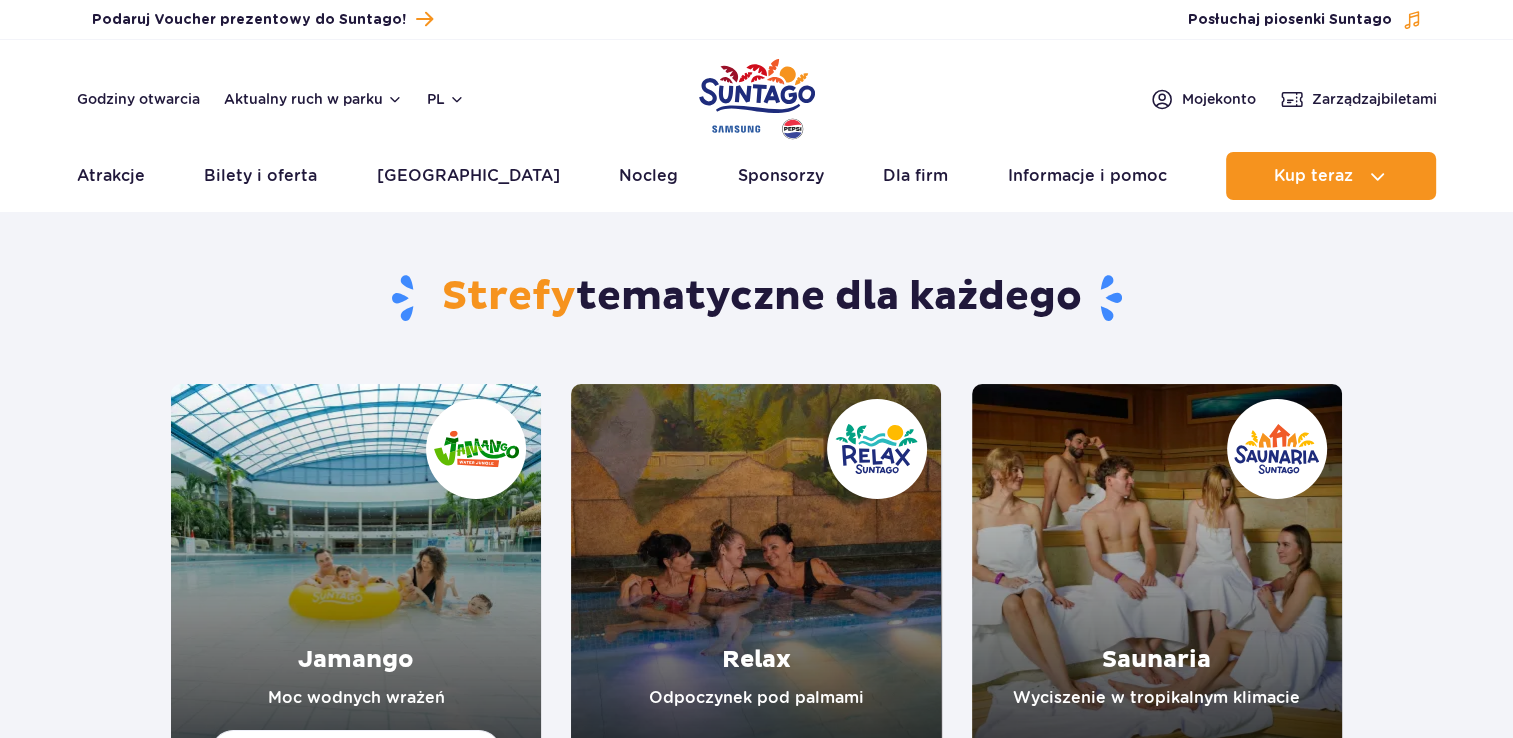 click at bounding box center (356, 569) 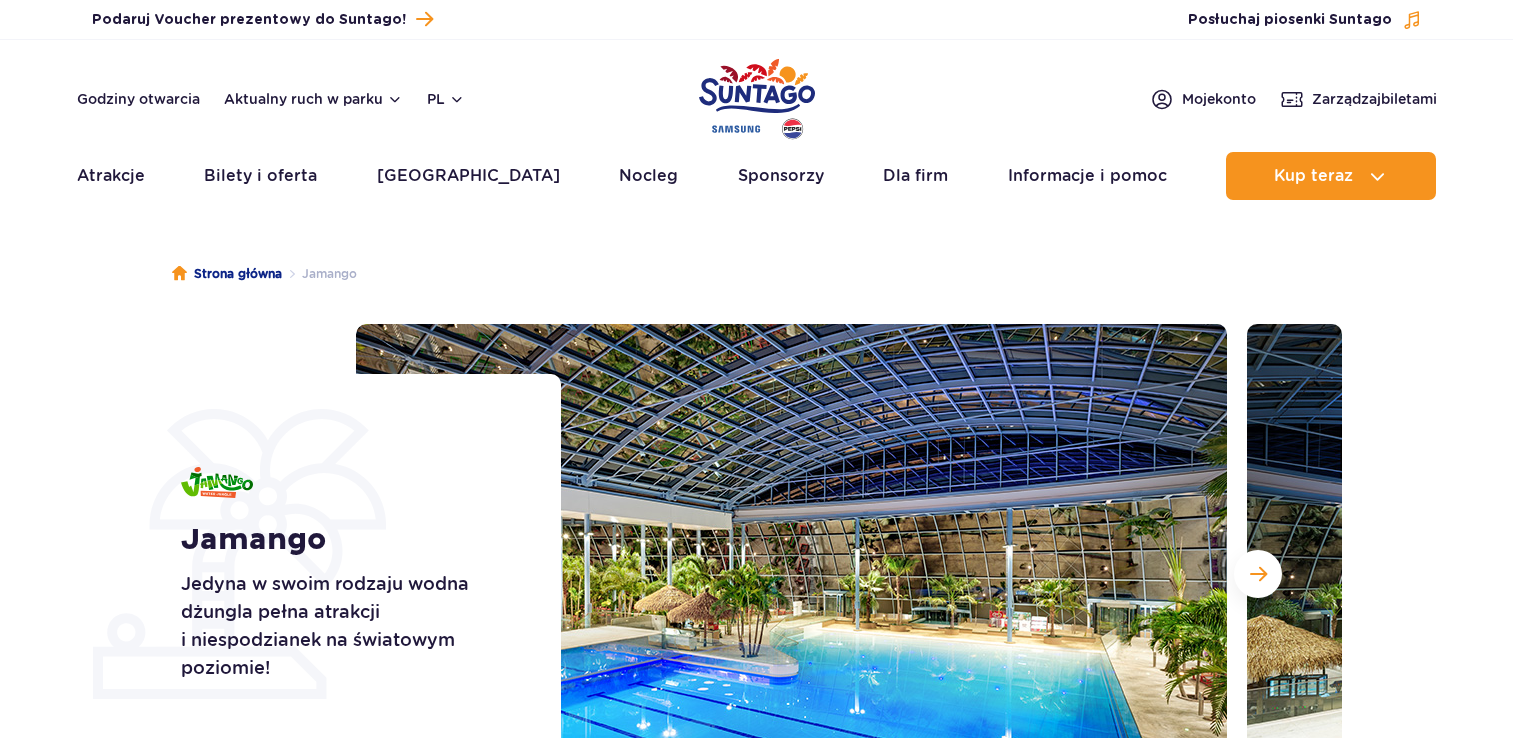 scroll, scrollTop: 0, scrollLeft: 0, axis: both 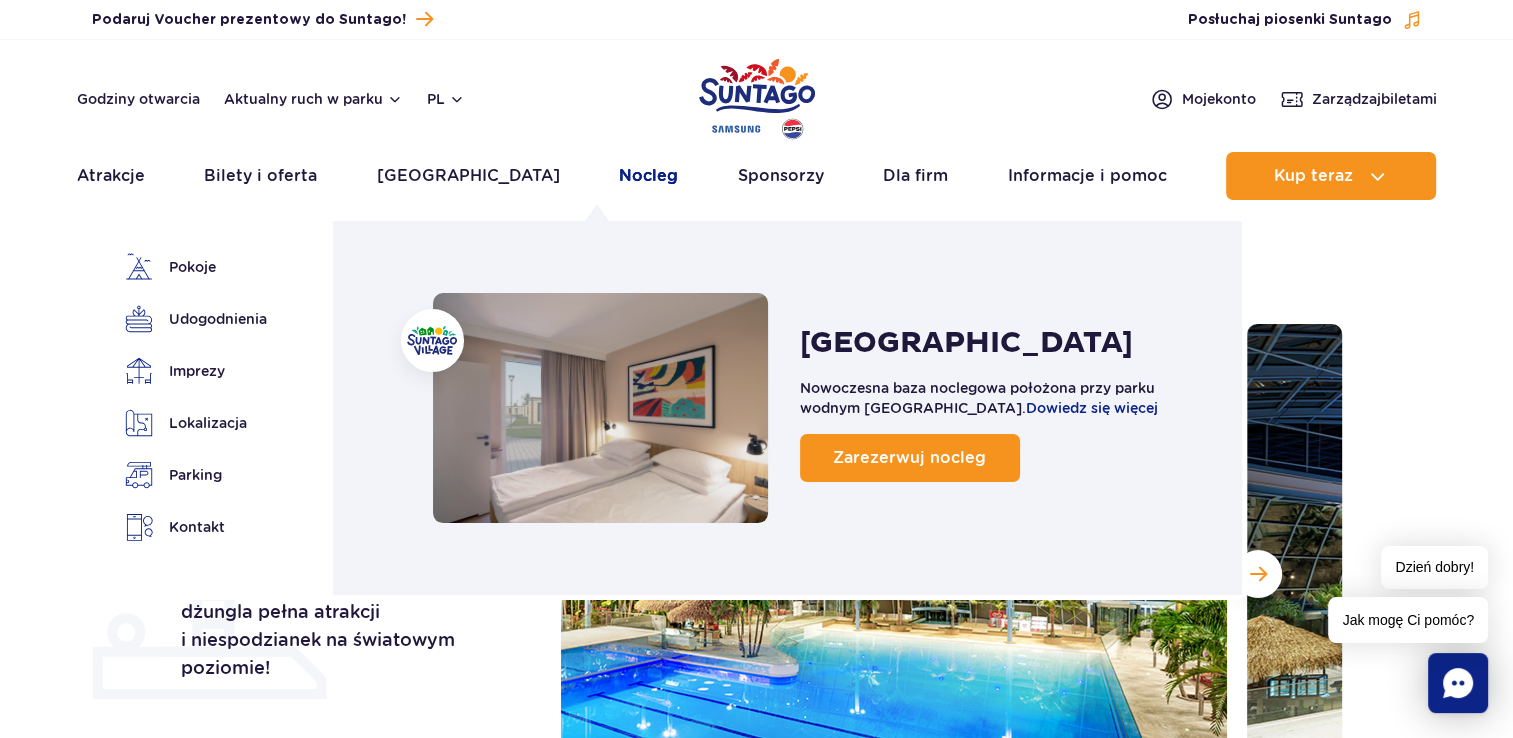 click on "Nocleg" at bounding box center (648, 176) 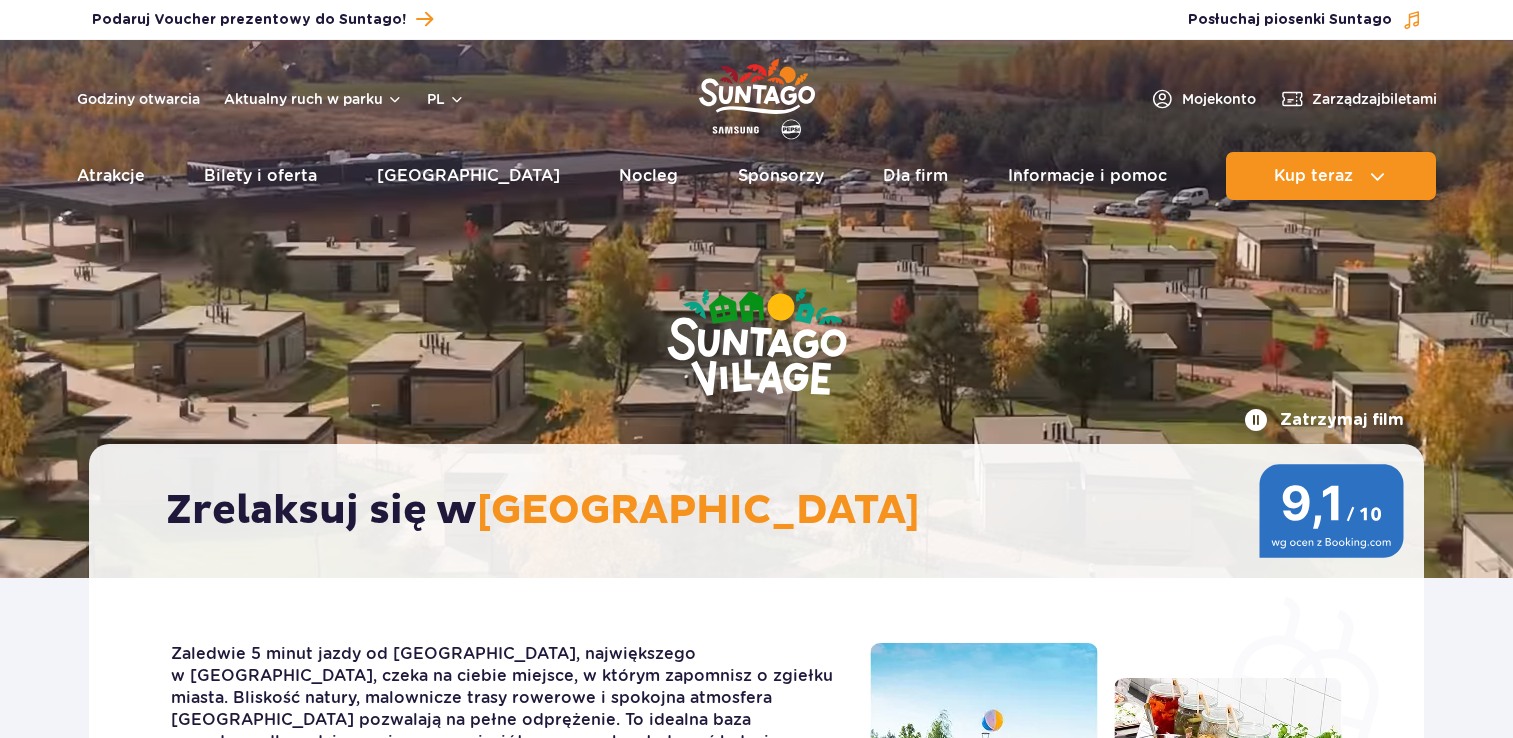 scroll, scrollTop: 0, scrollLeft: 0, axis: both 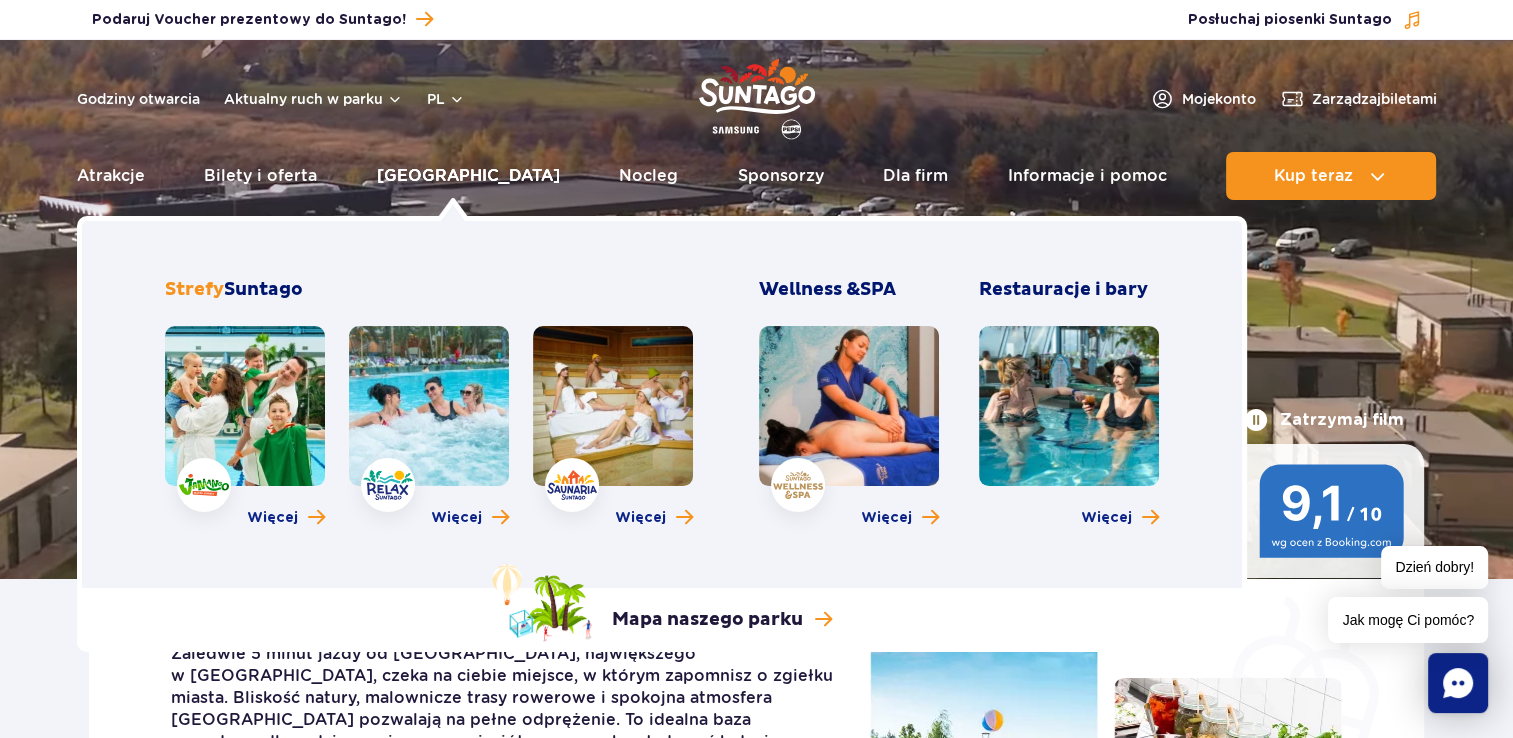 click on "[GEOGRAPHIC_DATA]" at bounding box center (468, 176) 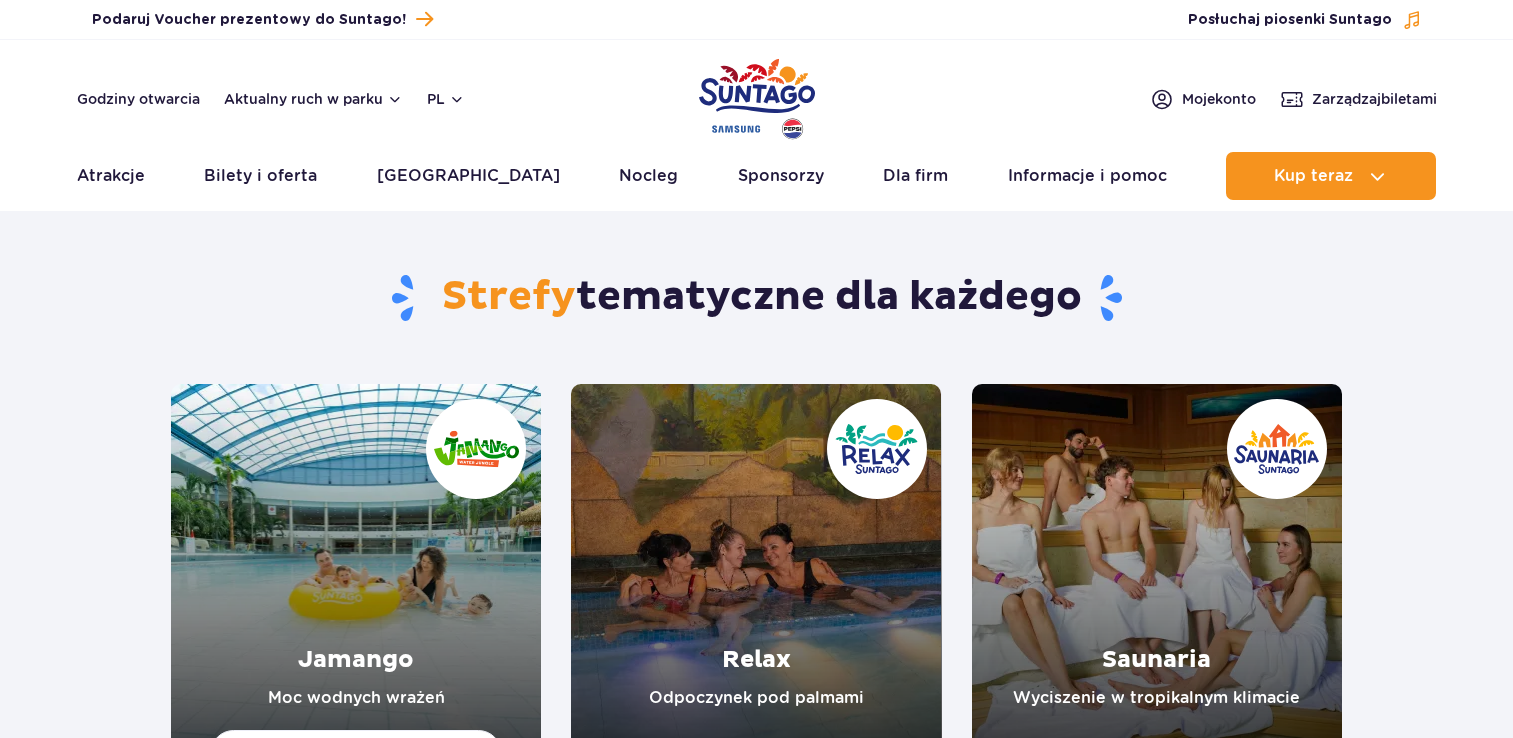 scroll, scrollTop: 0, scrollLeft: 0, axis: both 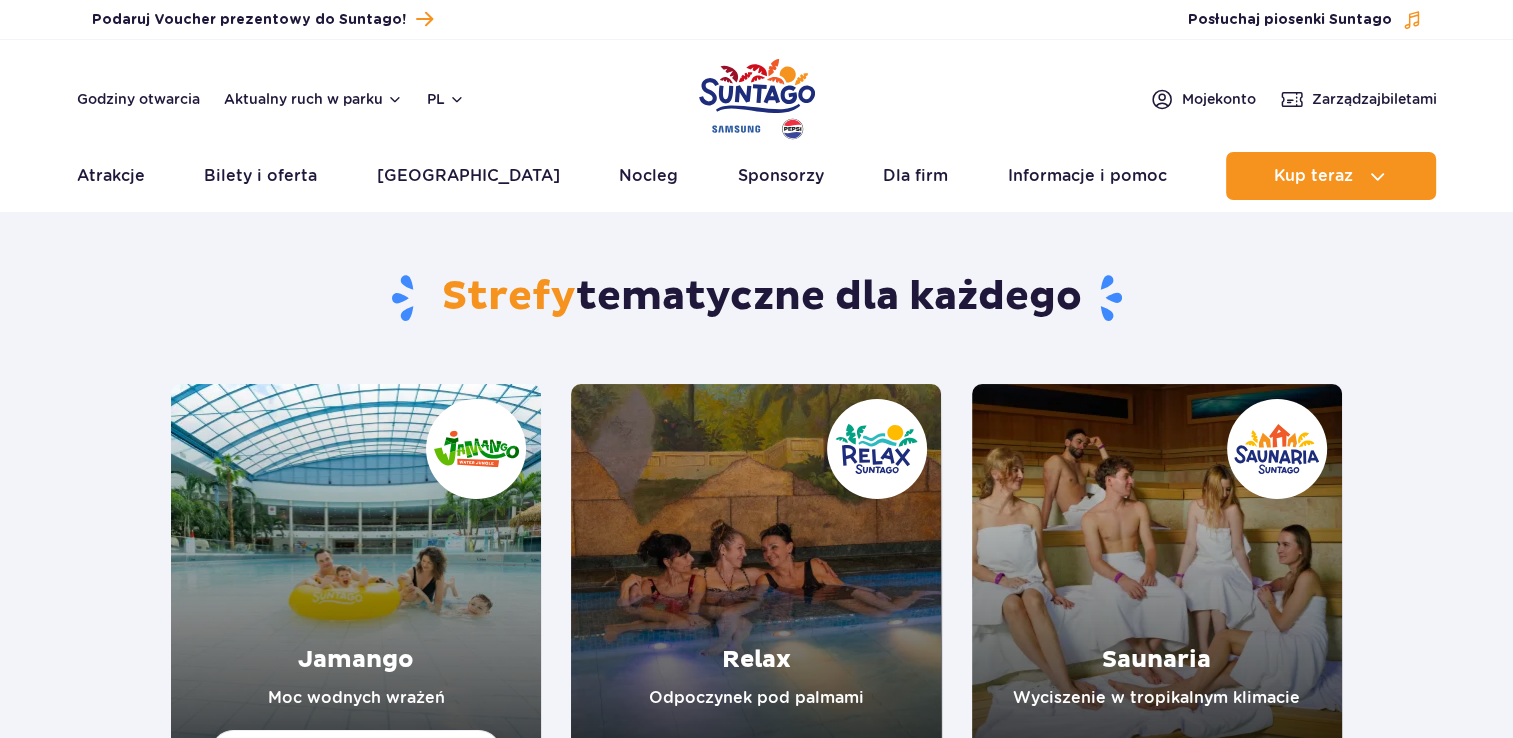 click at bounding box center (756, 569) 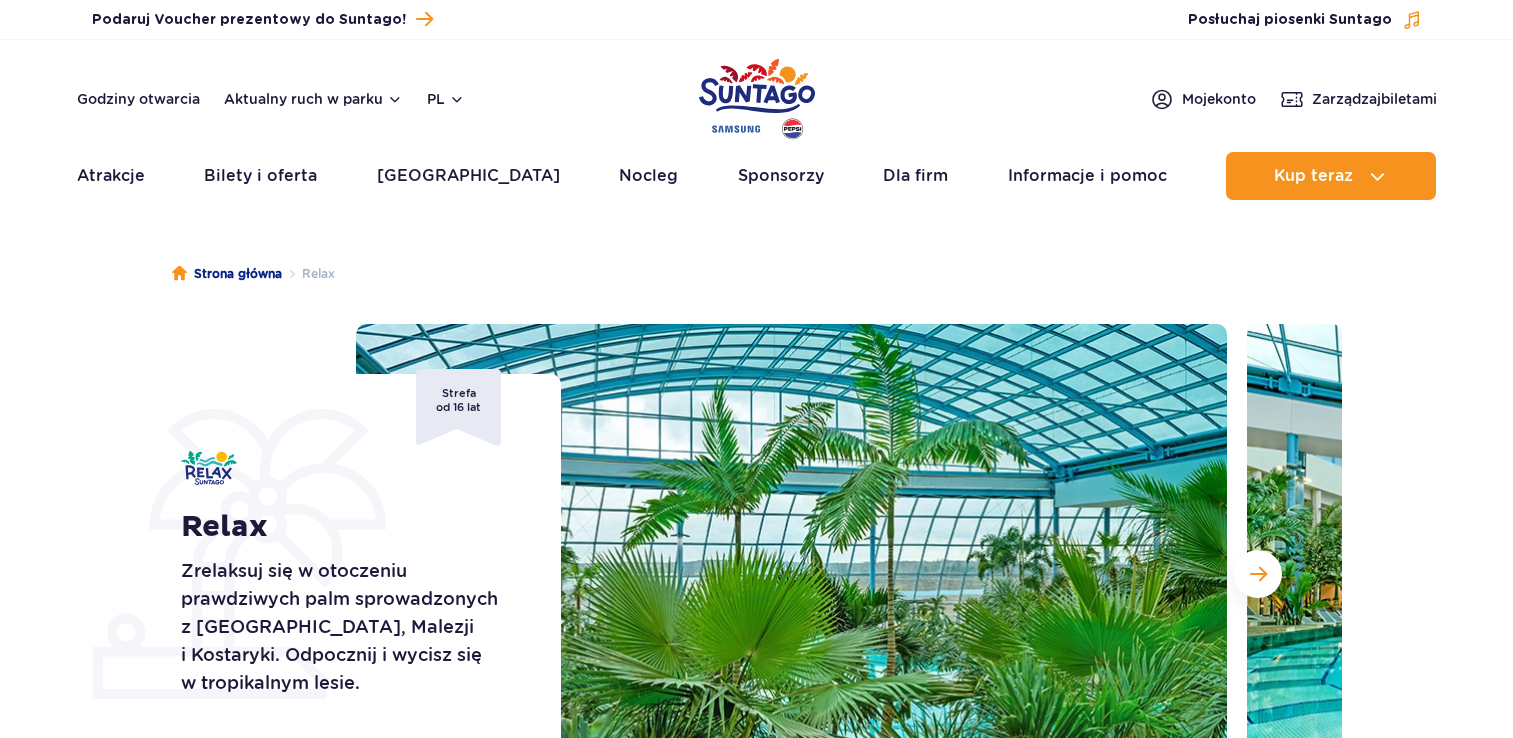 scroll, scrollTop: 0, scrollLeft: 0, axis: both 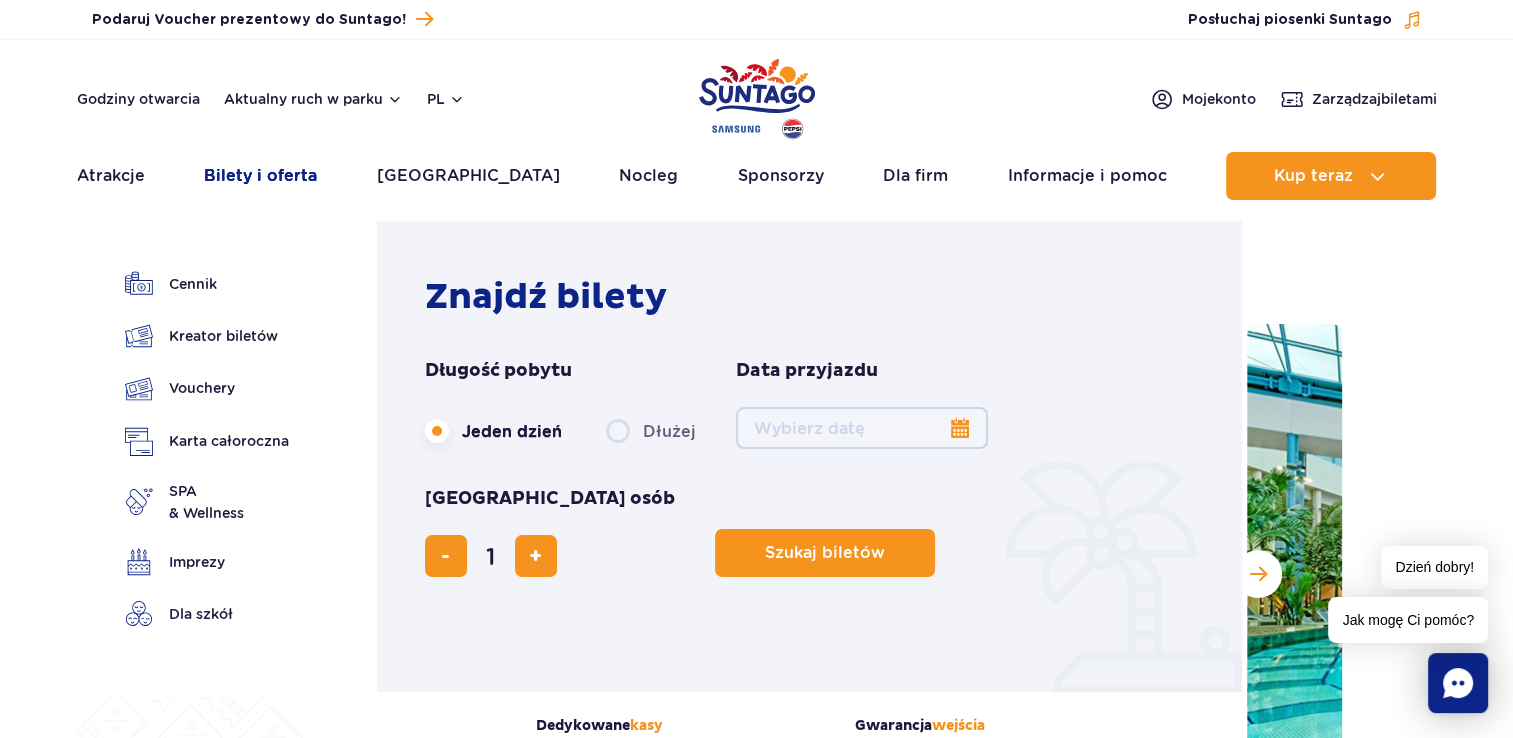 click on "Bilety i oferta" at bounding box center [260, 176] 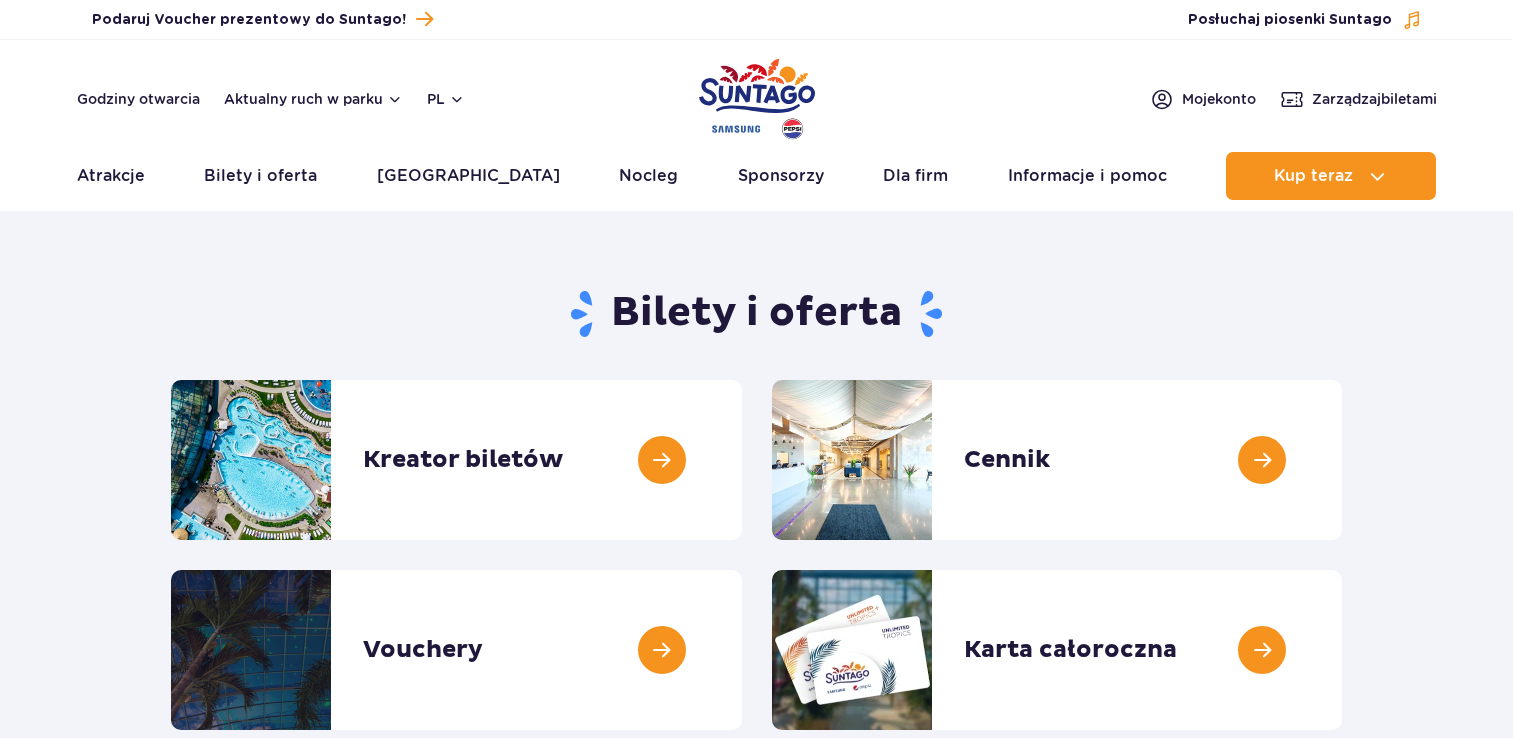 scroll, scrollTop: 0, scrollLeft: 0, axis: both 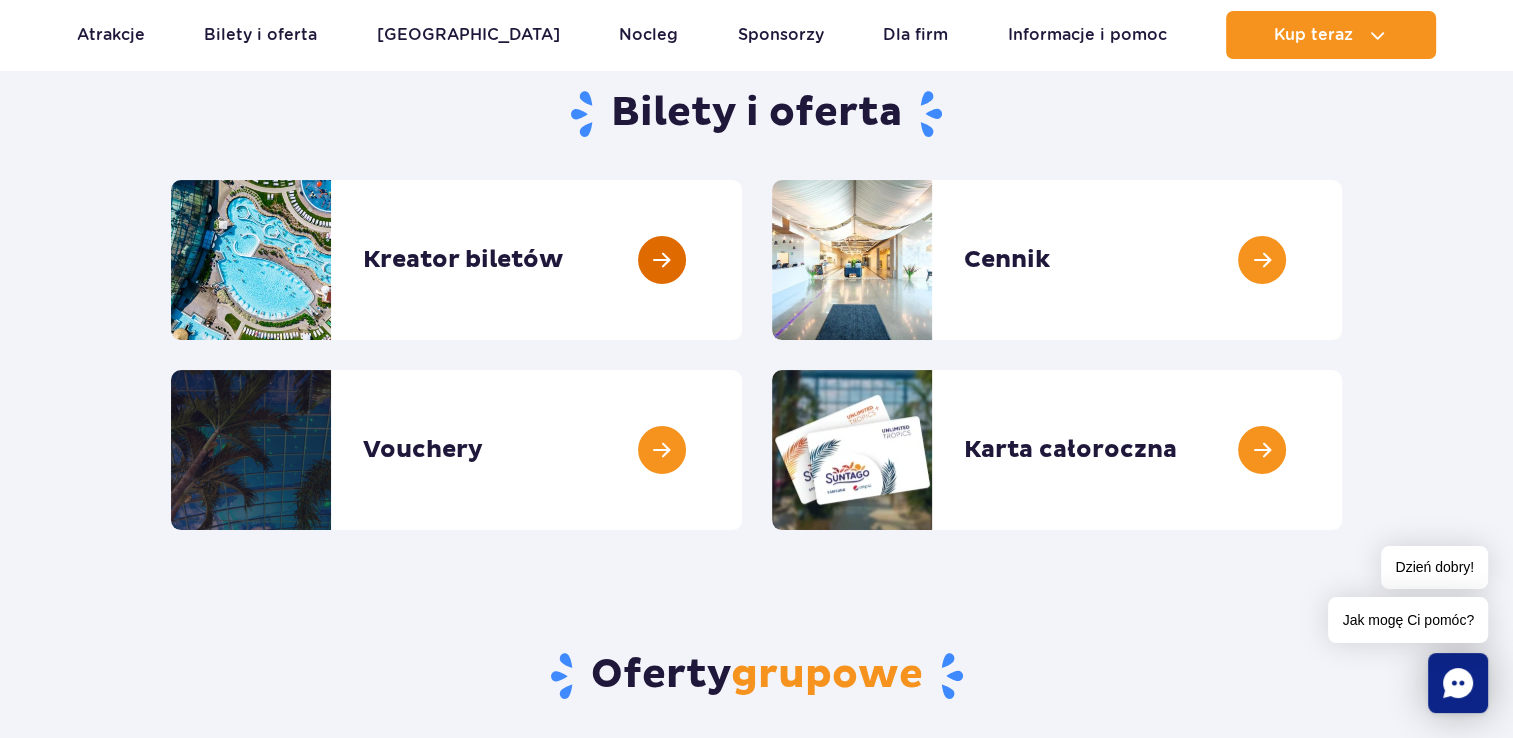click at bounding box center [742, 260] 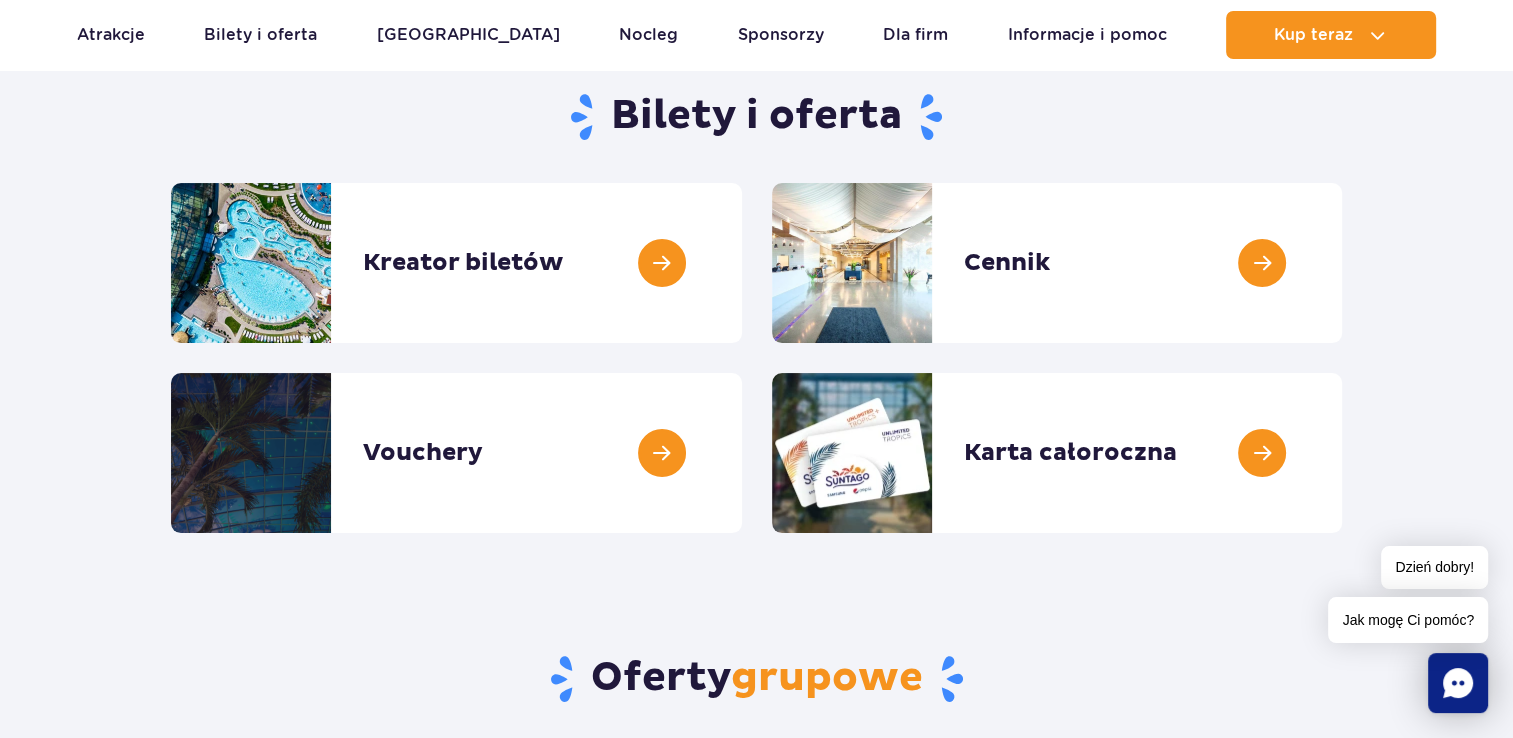 scroll, scrollTop: 0, scrollLeft: 0, axis: both 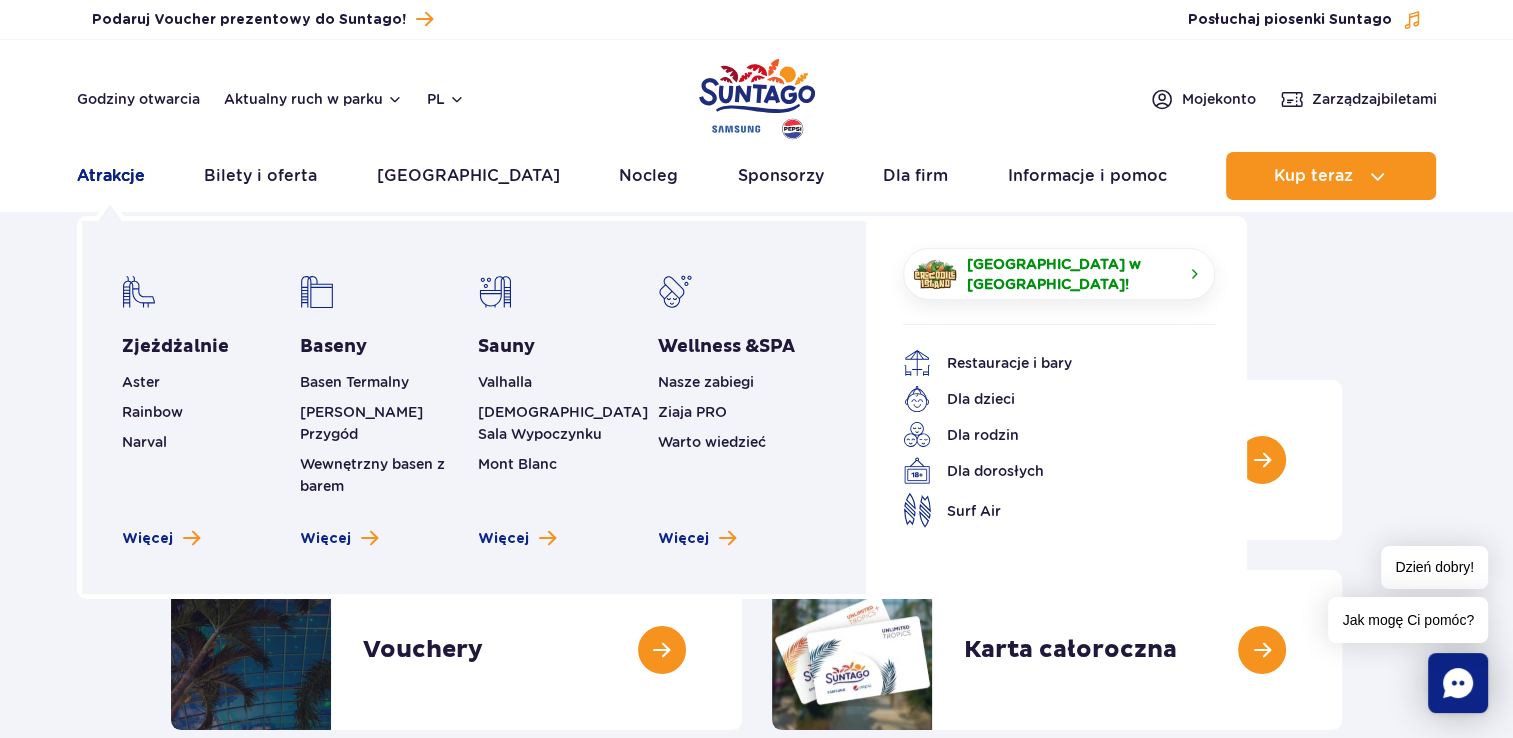 click on "Atrakcje" at bounding box center (111, 176) 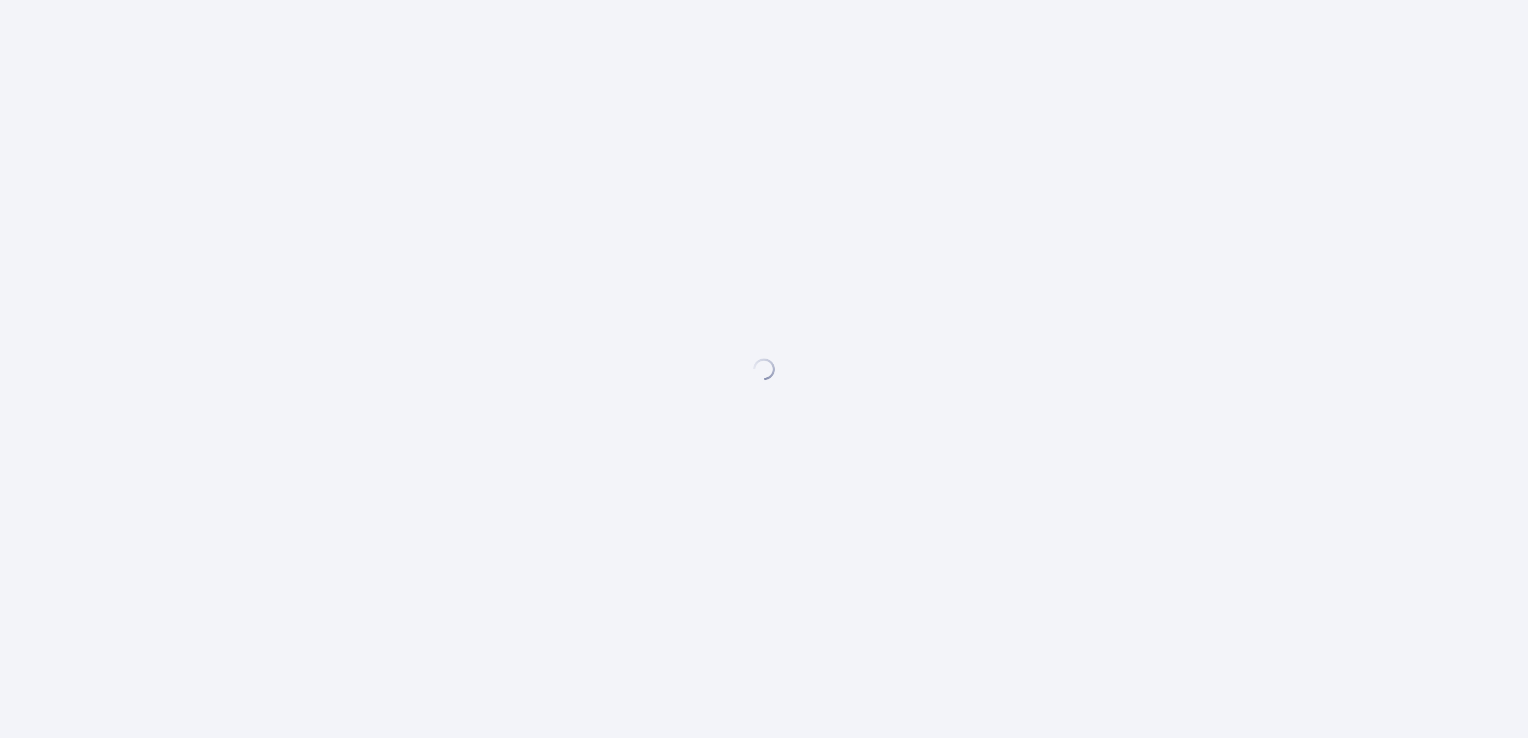 scroll, scrollTop: 0, scrollLeft: 0, axis: both 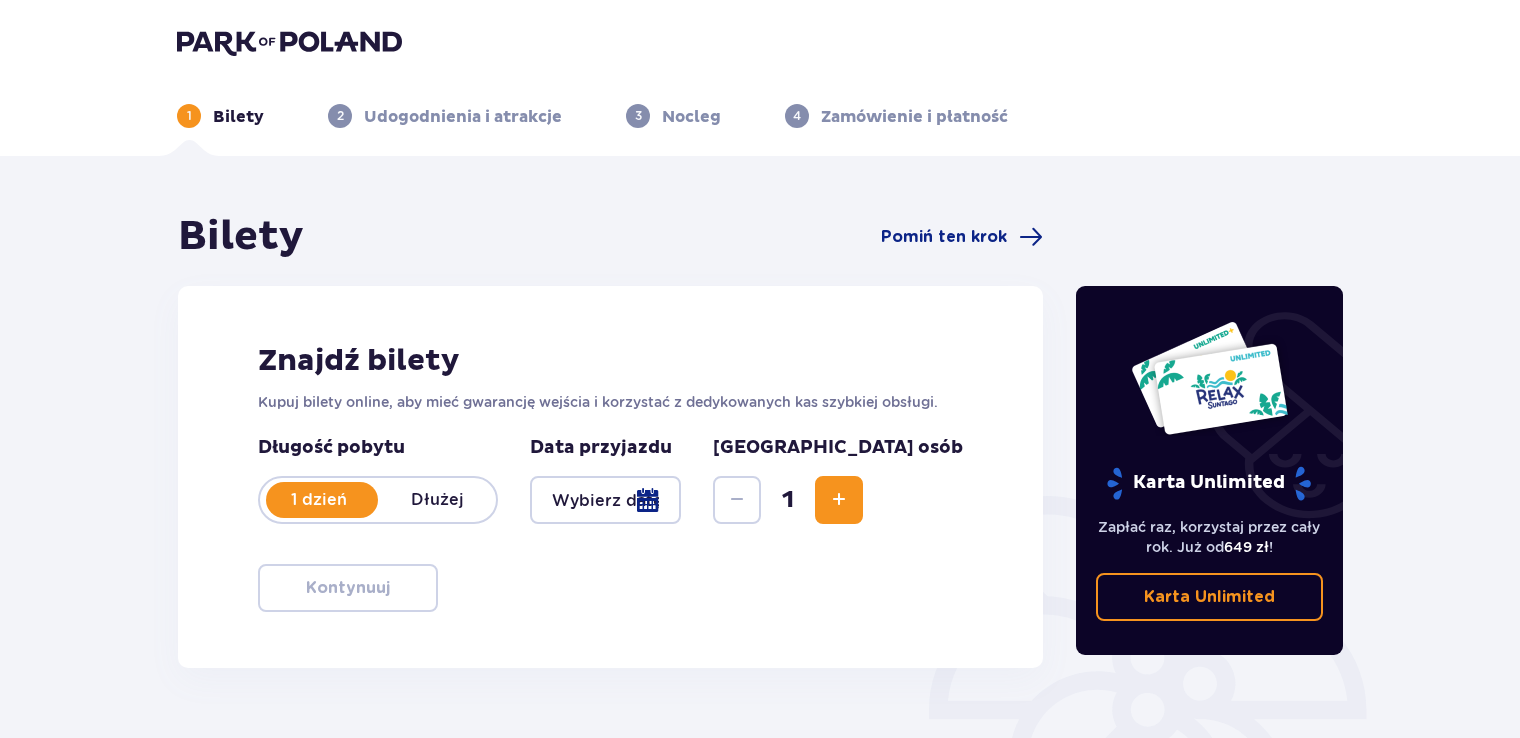 click at bounding box center [605, 500] 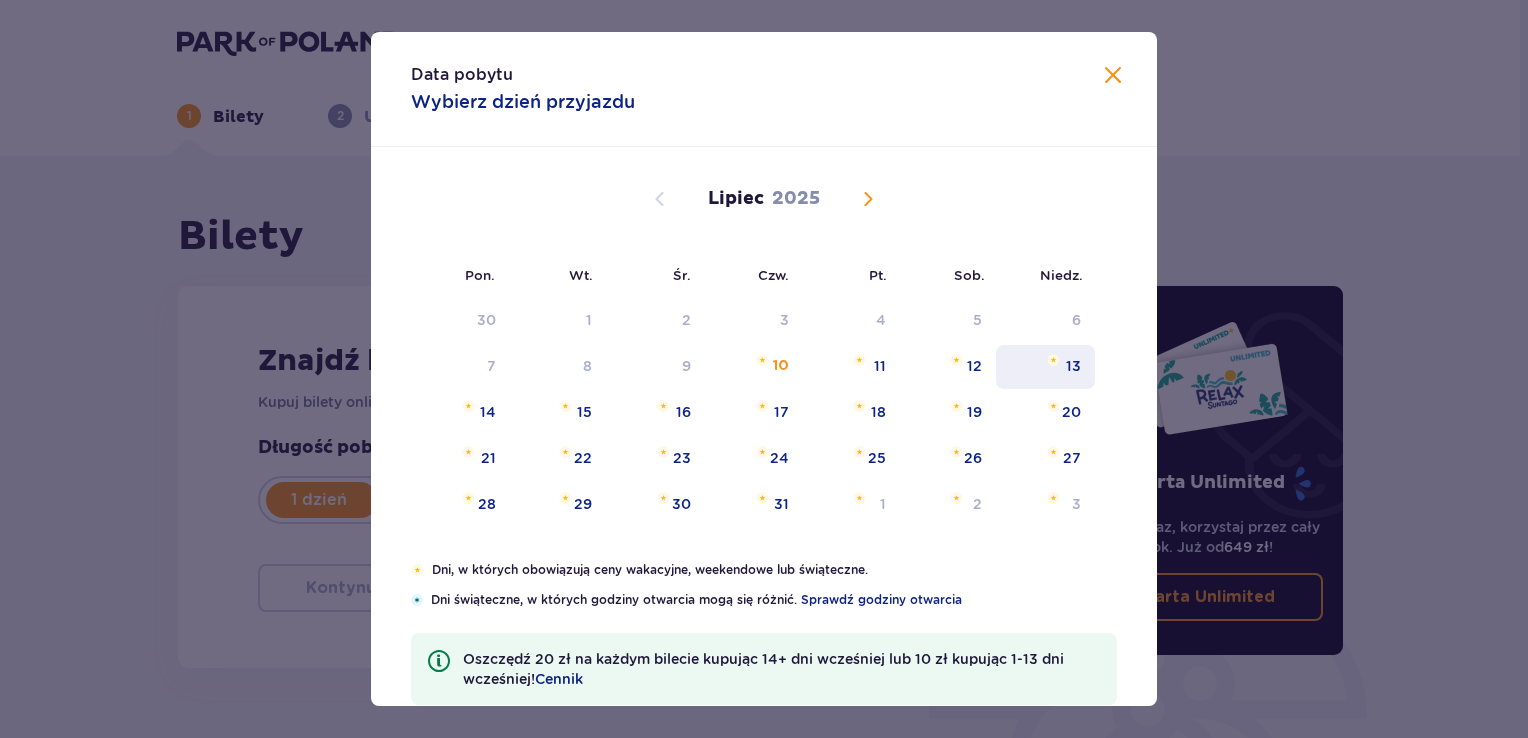 click on "13" at bounding box center [1045, 367] 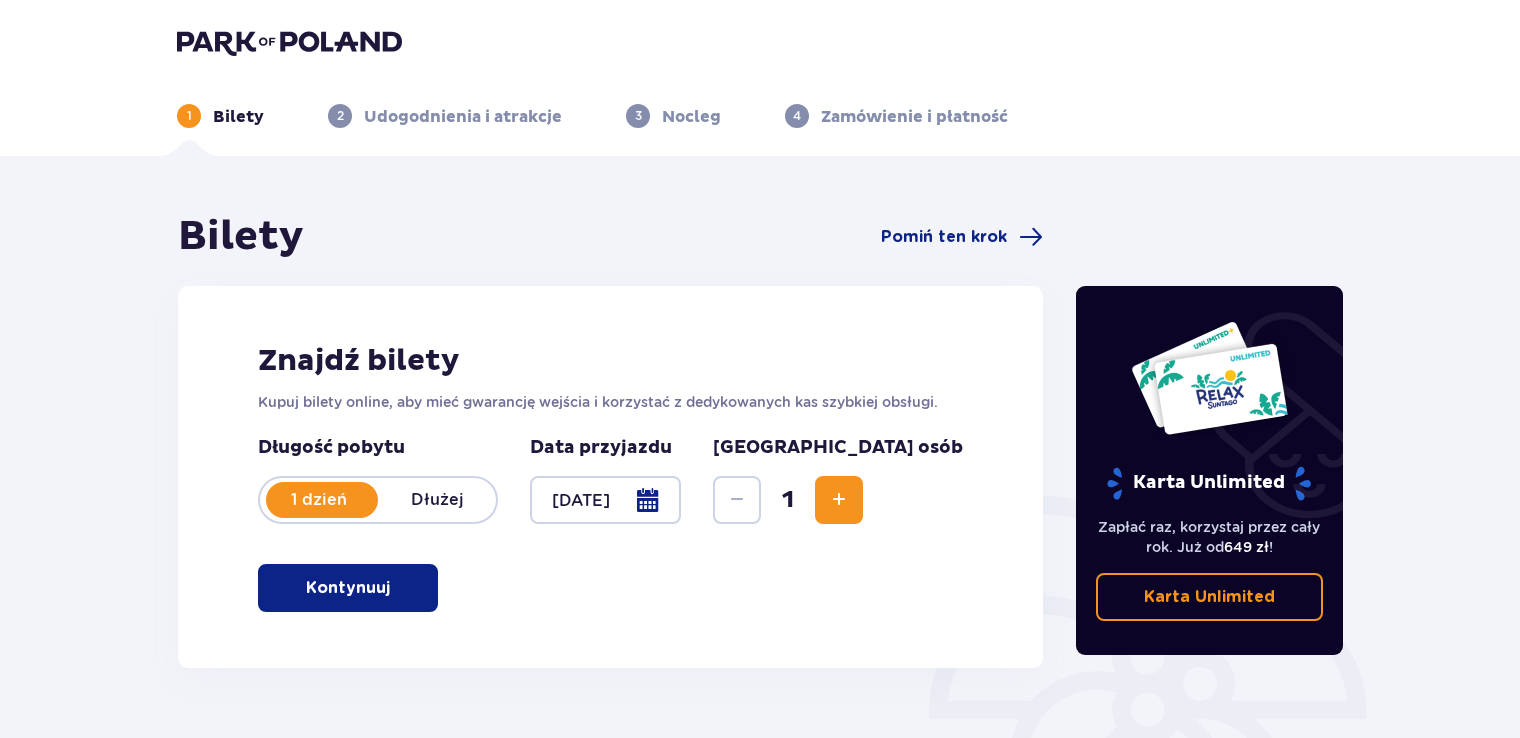 click at bounding box center [839, 500] 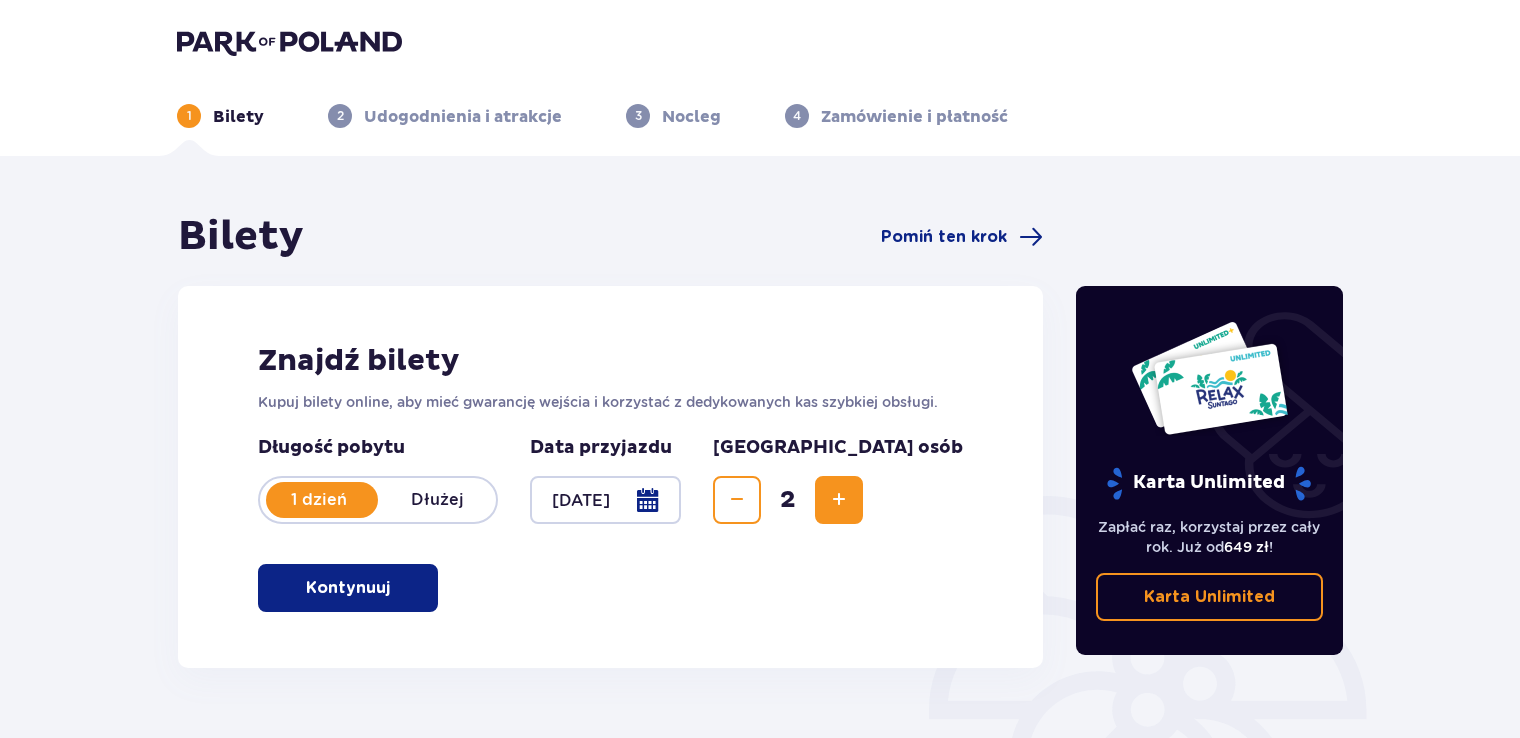 click at bounding box center (839, 500) 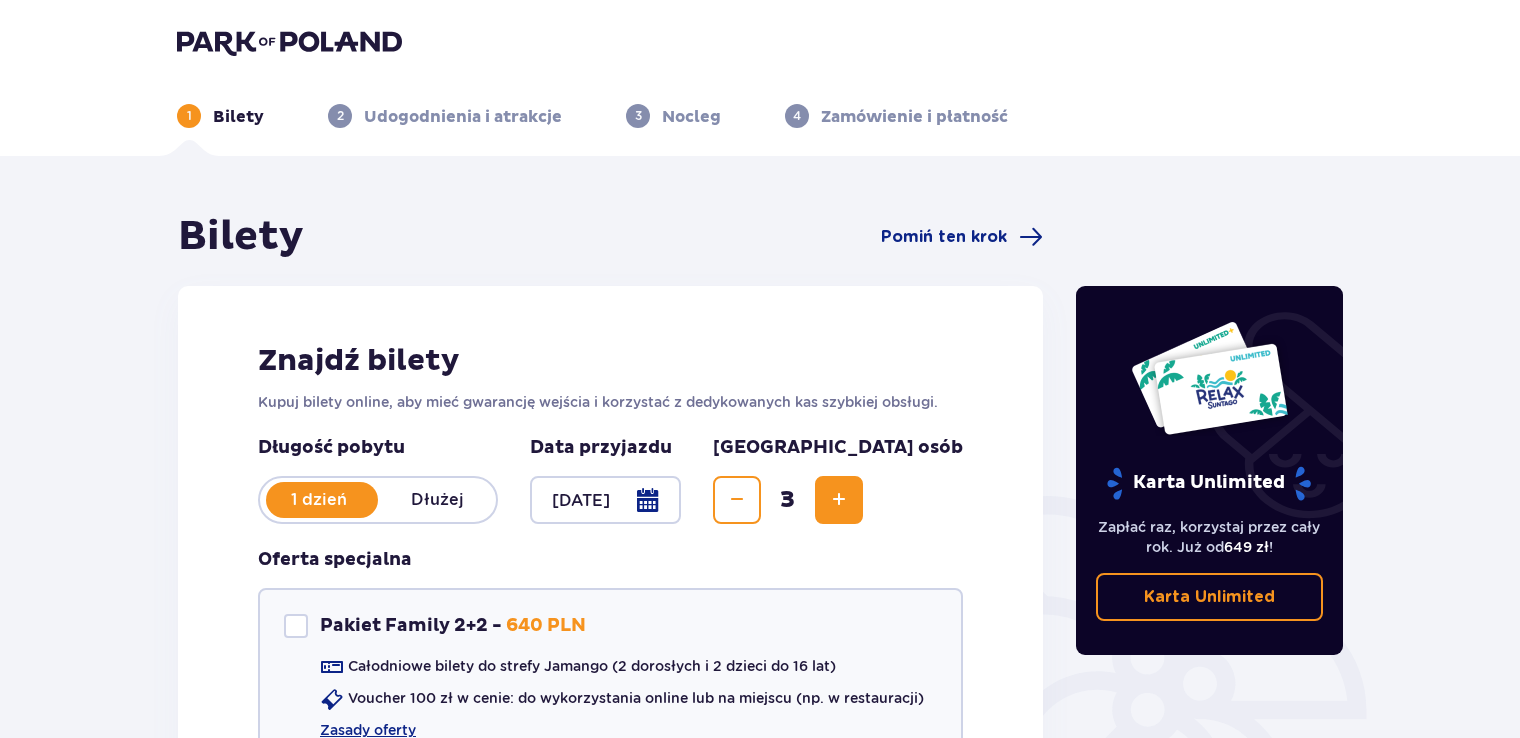 click at bounding box center [839, 500] 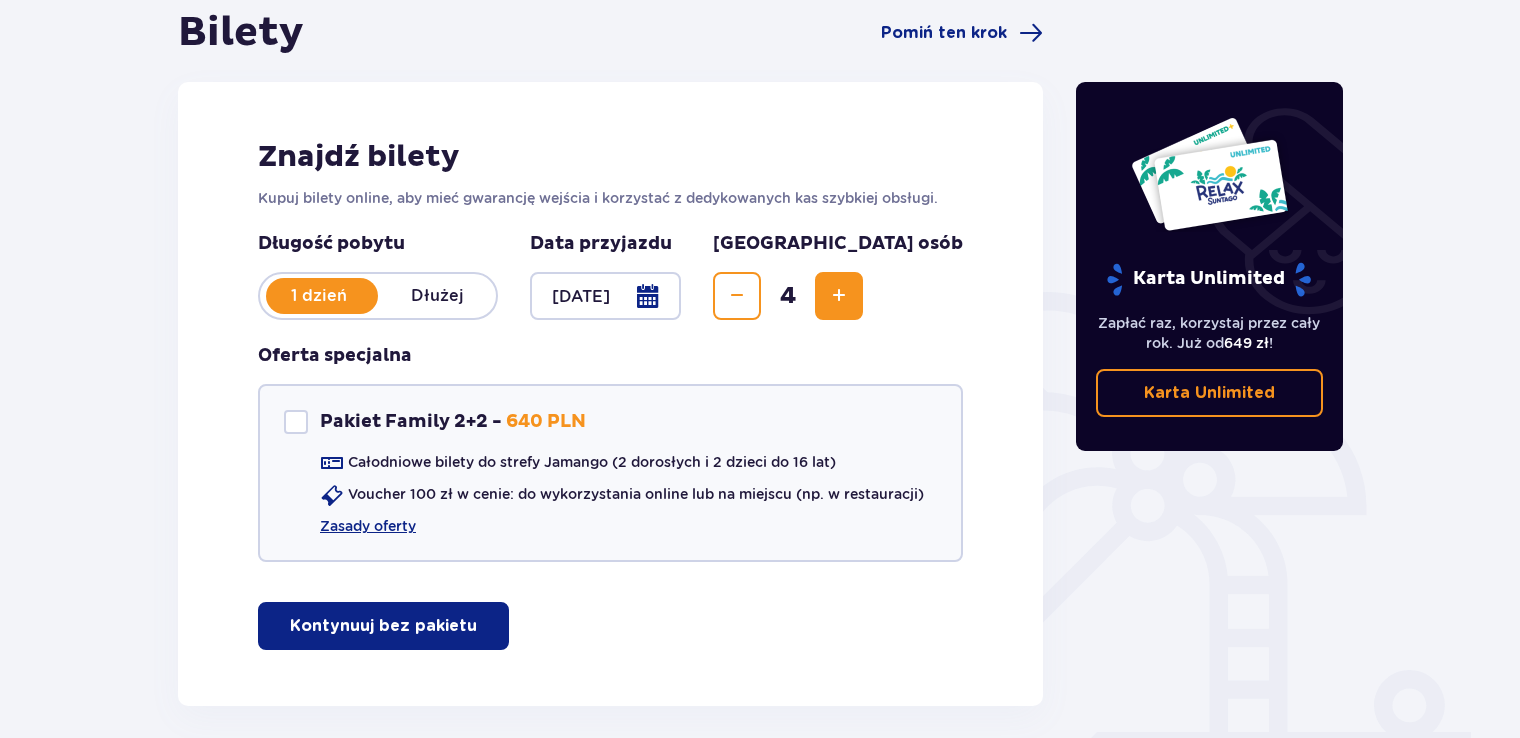 scroll, scrollTop: 205, scrollLeft: 0, axis: vertical 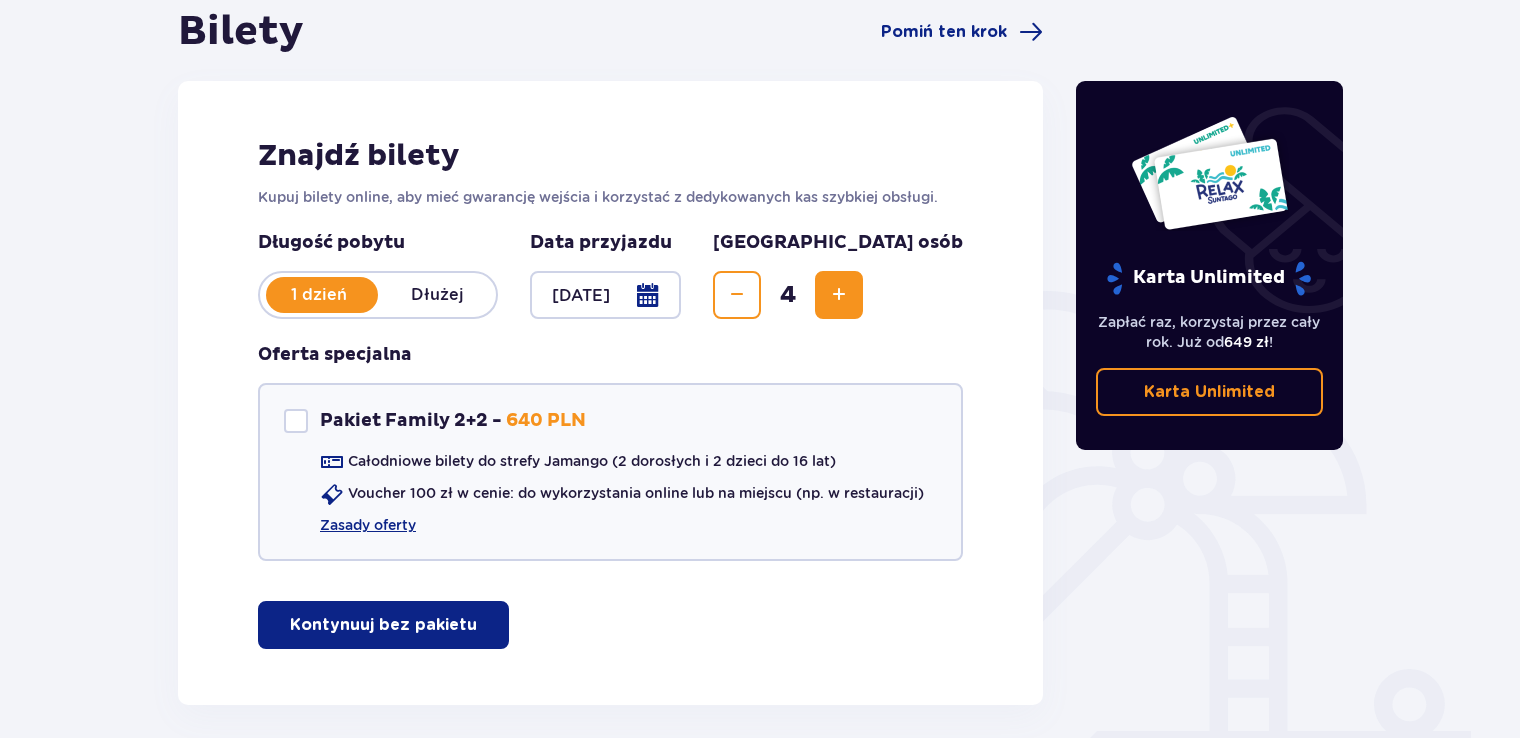 click at bounding box center (839, 295) 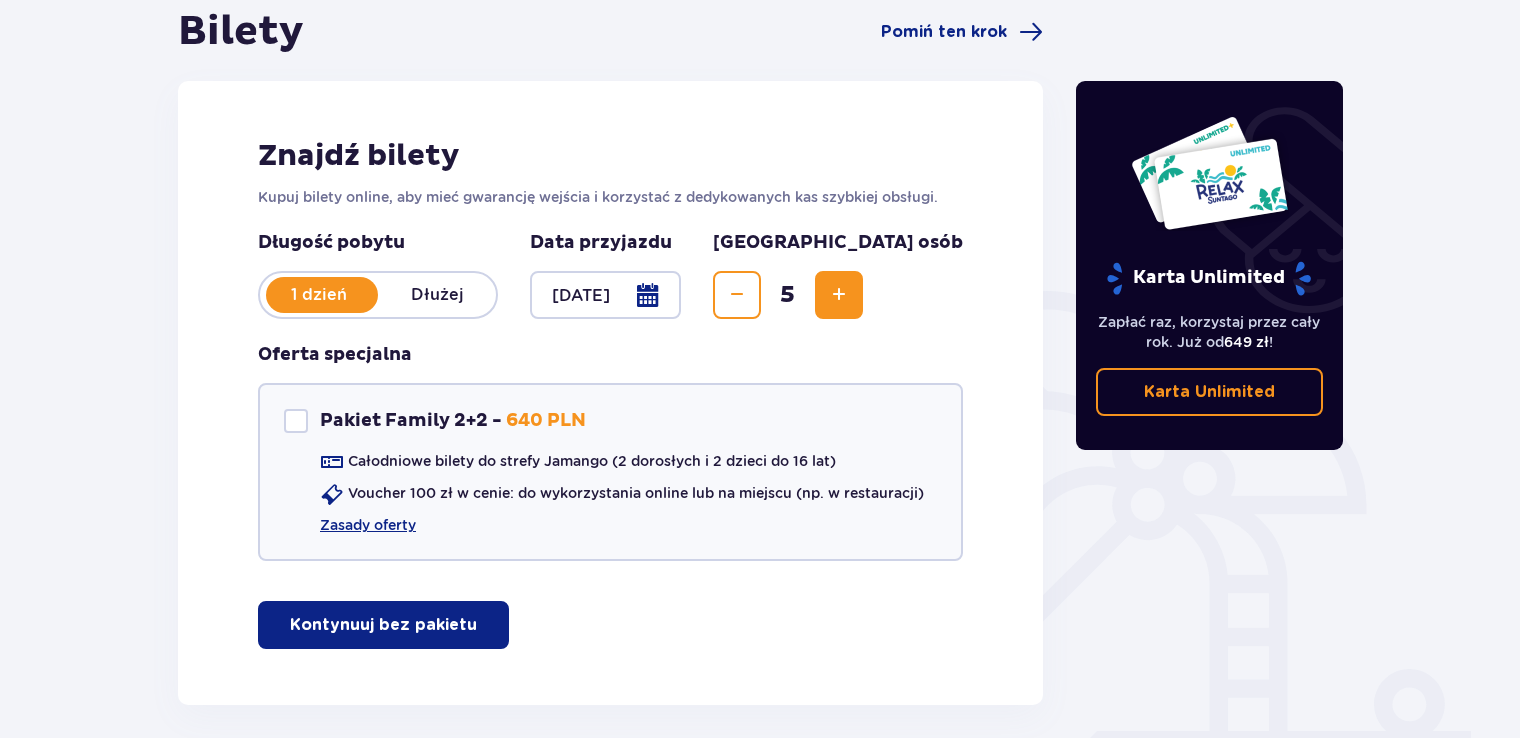 click at bounding box center [839, 295] 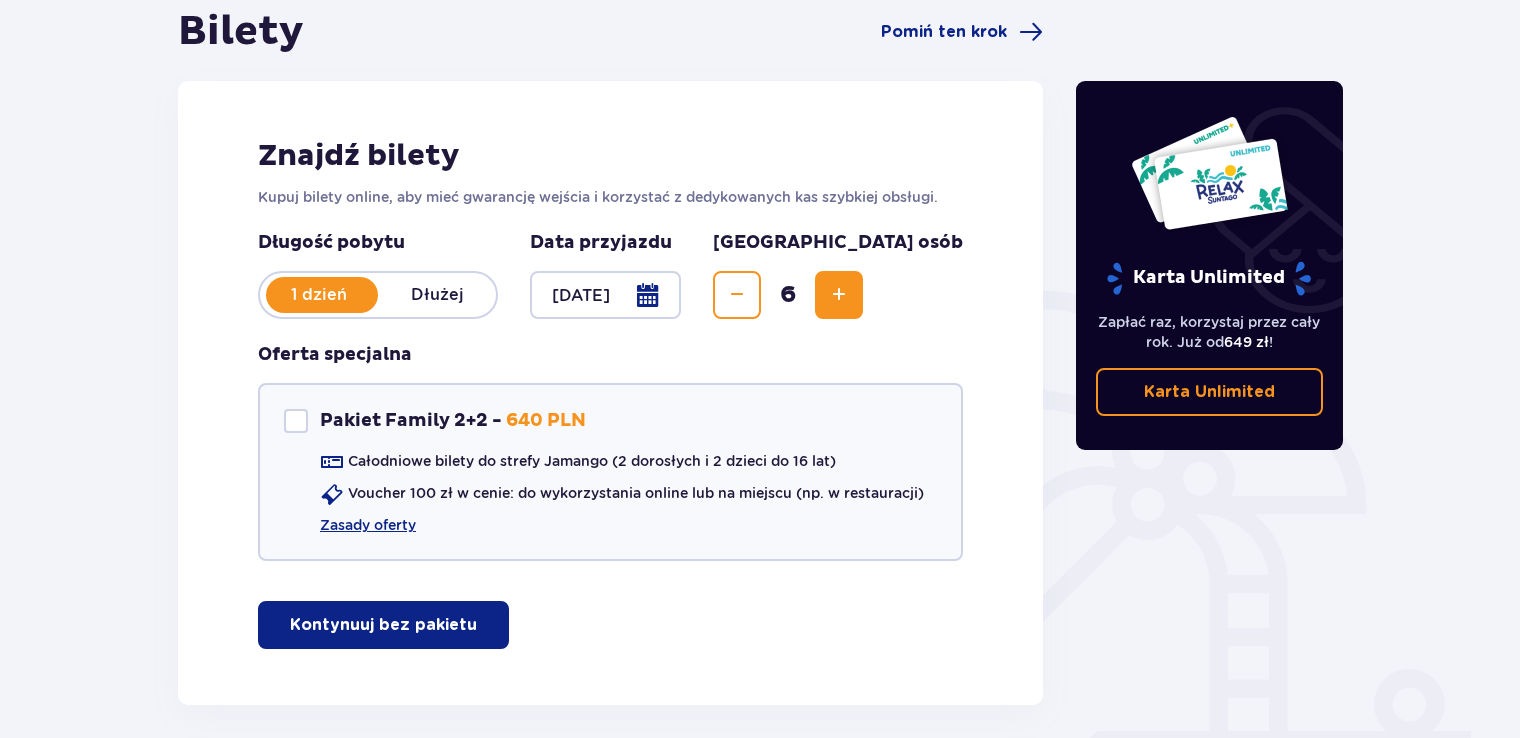 click at bounding box center (839, 295) 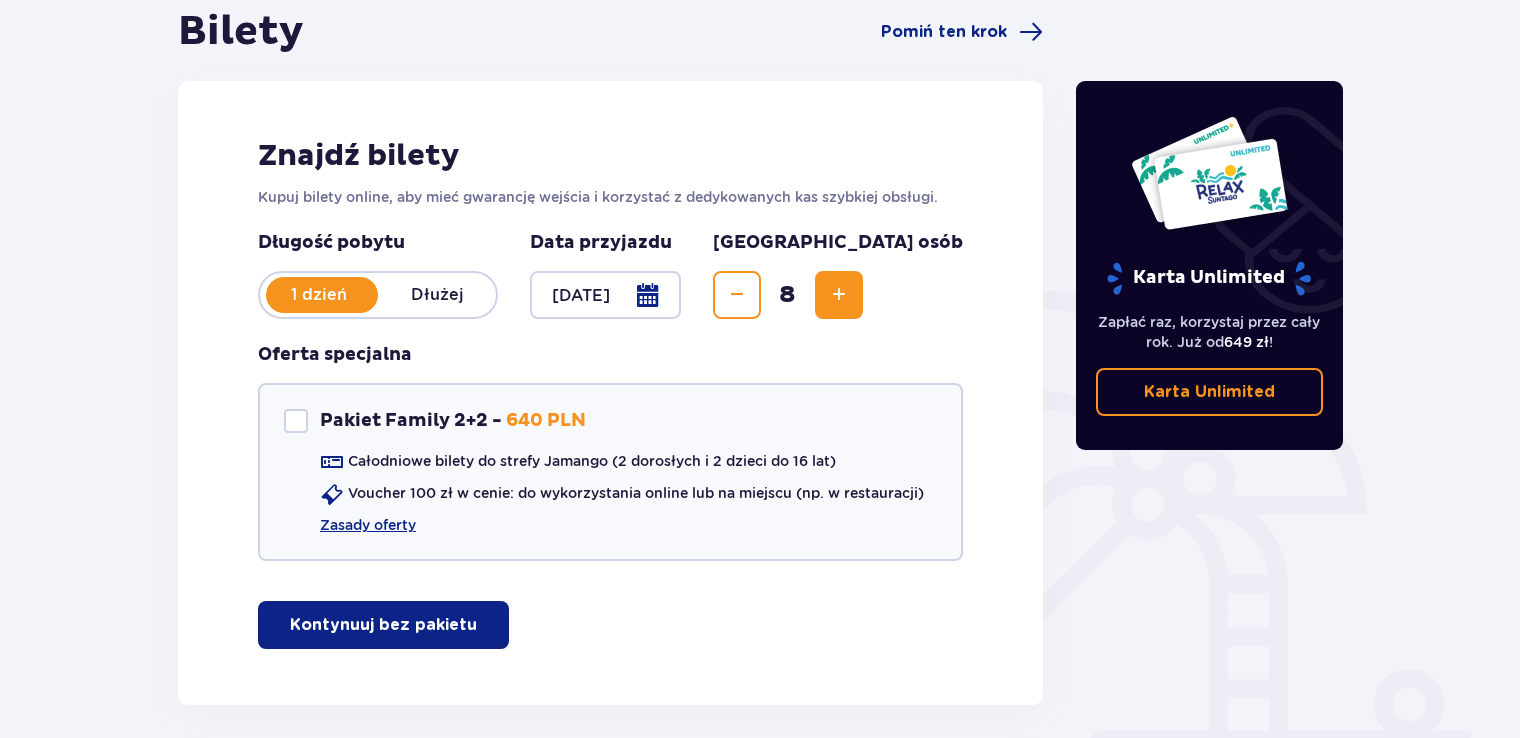 click at bounding box center (839, 295) 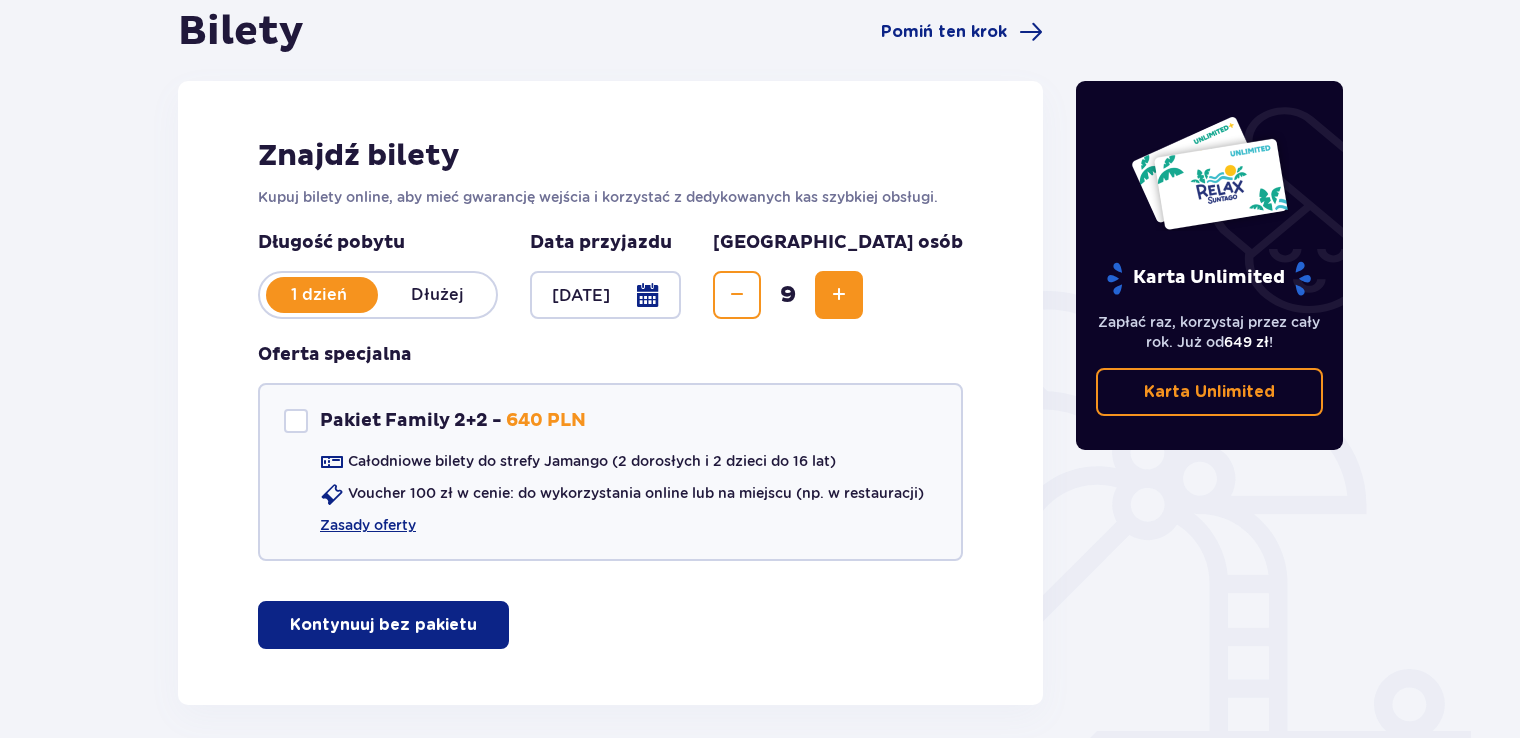click at bounding box center (839, 295) 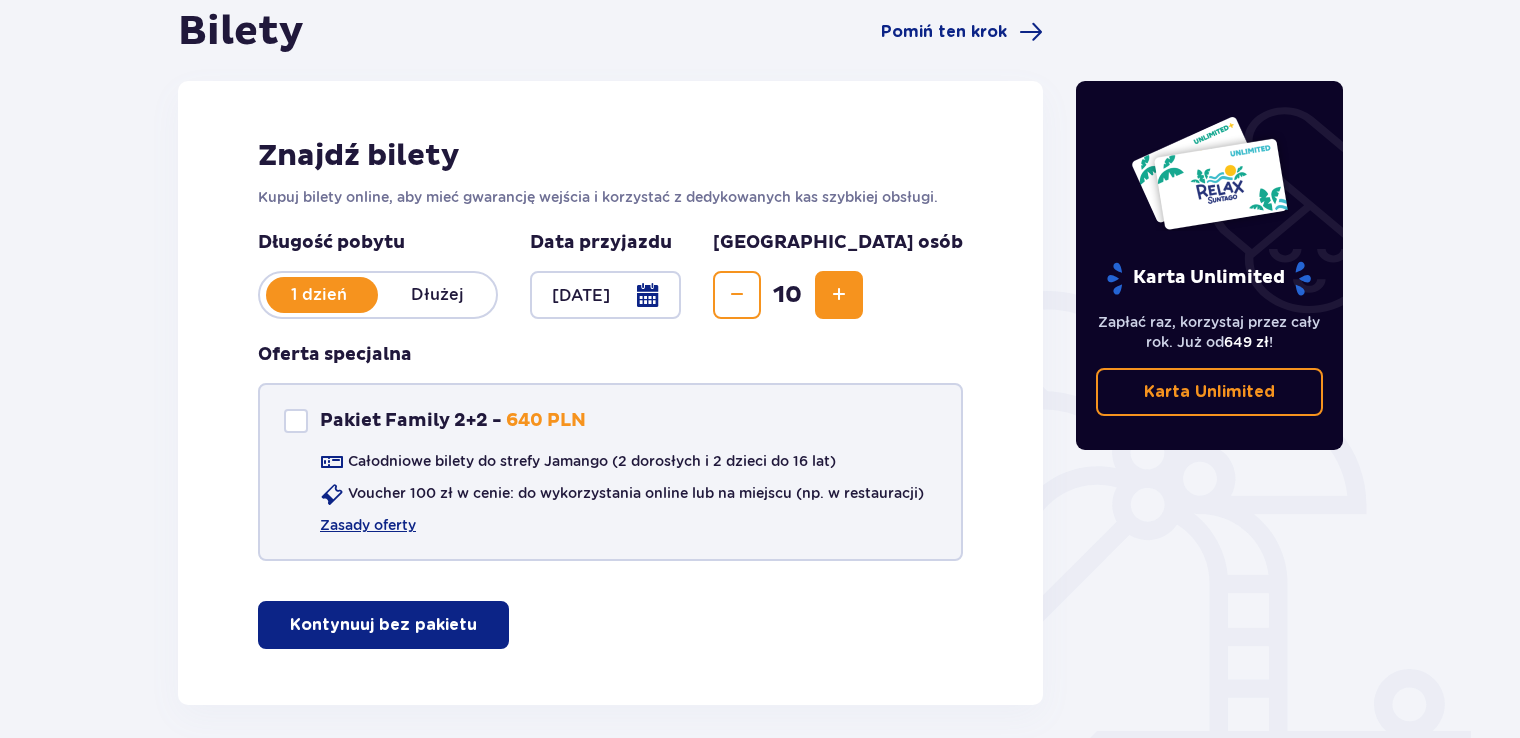 click at bounding box center (296, 421) 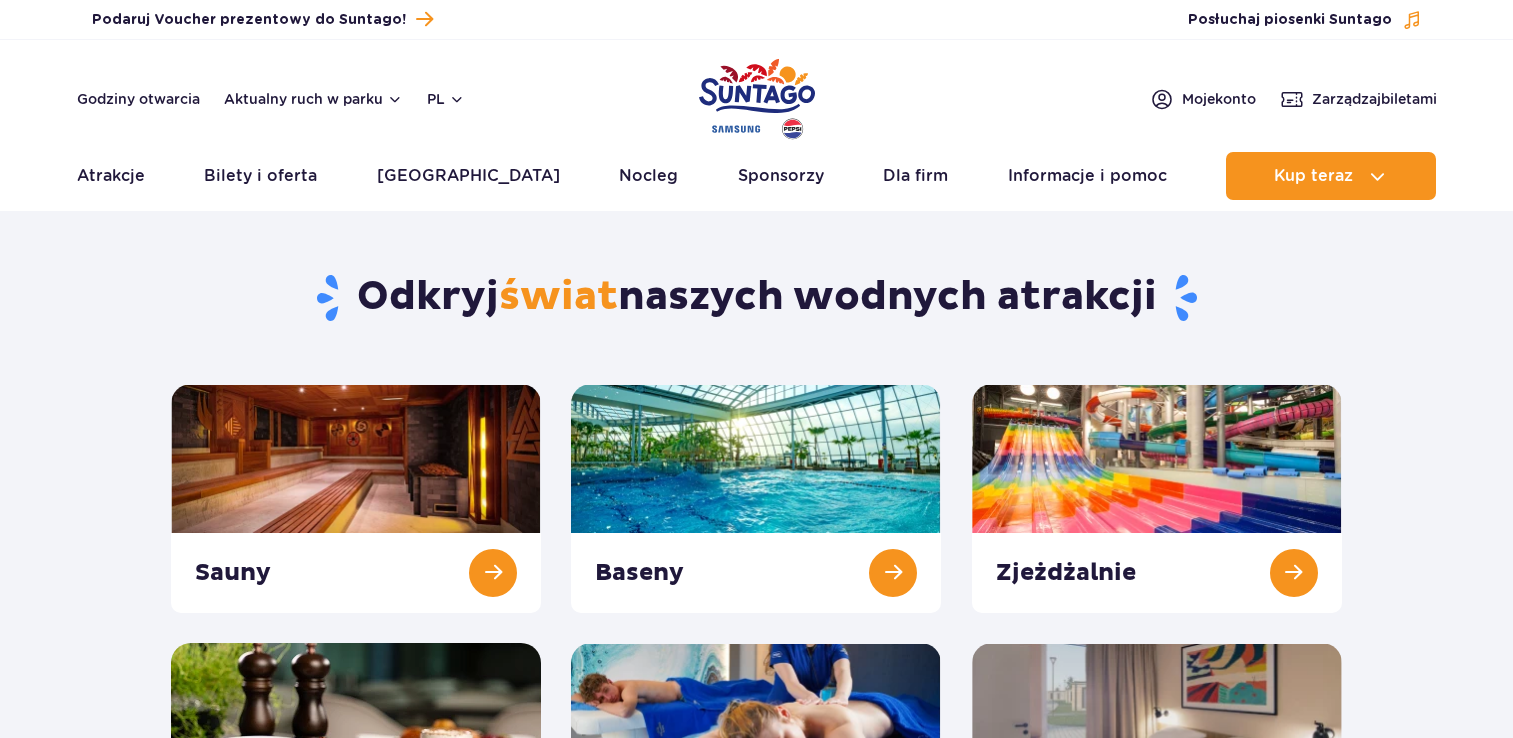 scroll, scrollTop: 0, scrollLeft: 0, axis: both 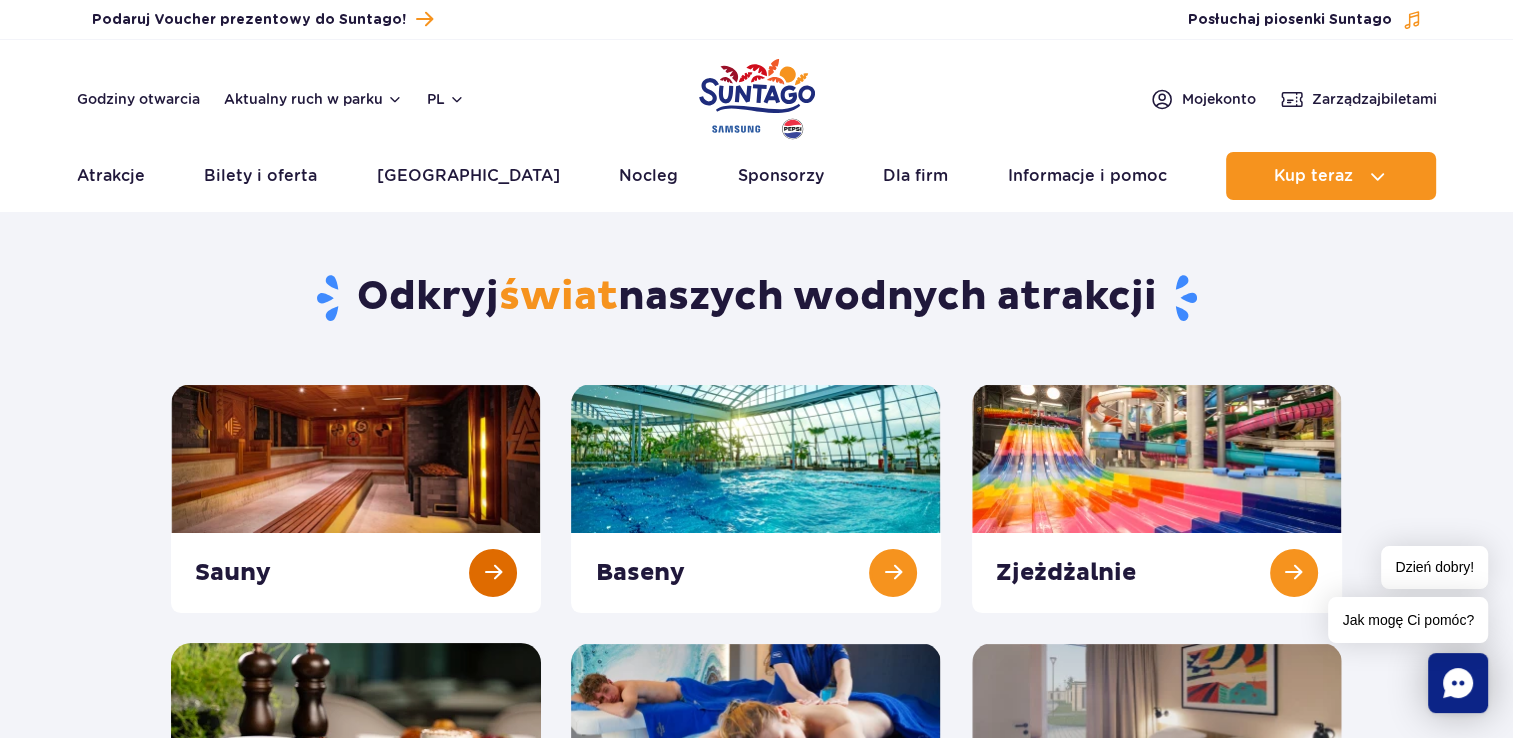 click at bounding box center (356, 498) 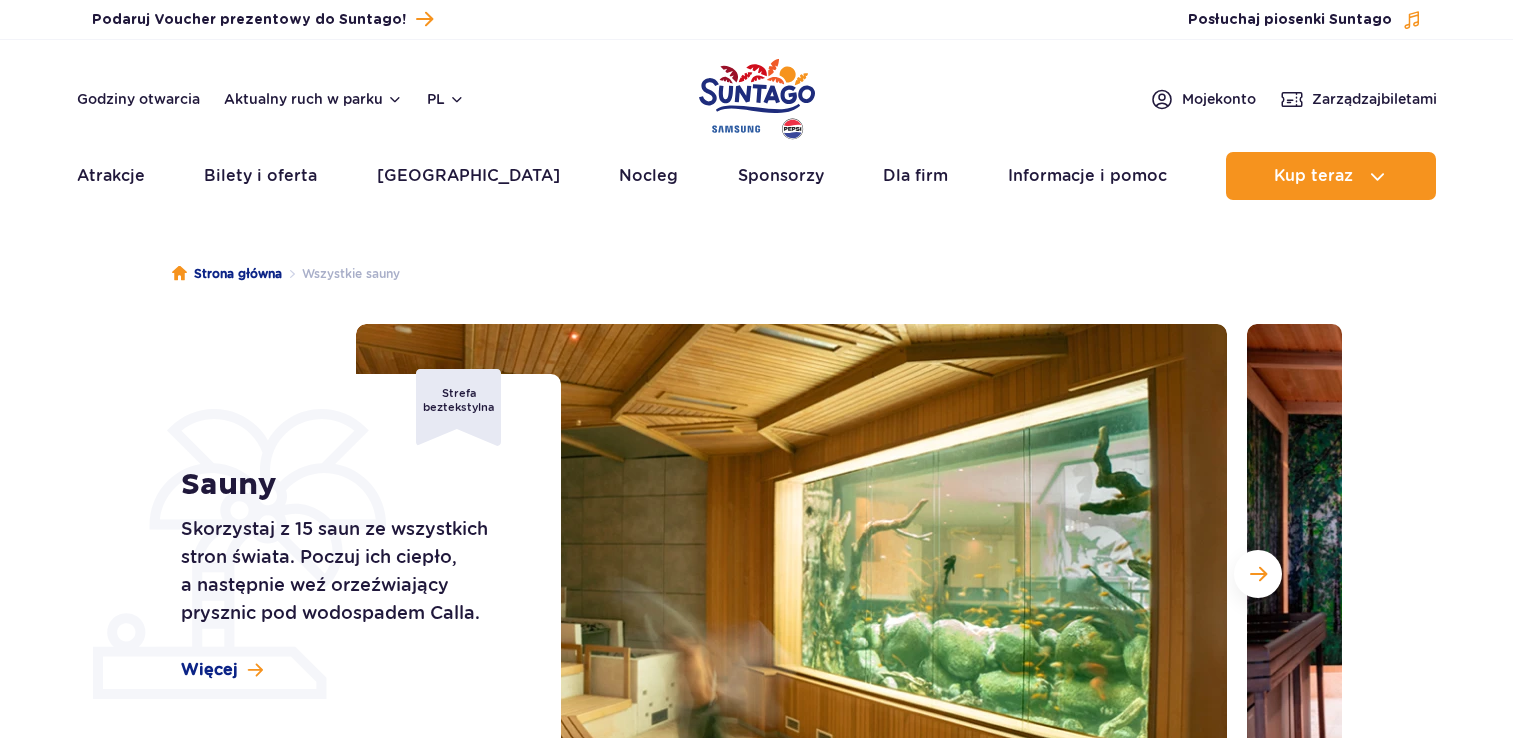 scroll, scrollTop: 0, scrollLeft: 0, axis: both 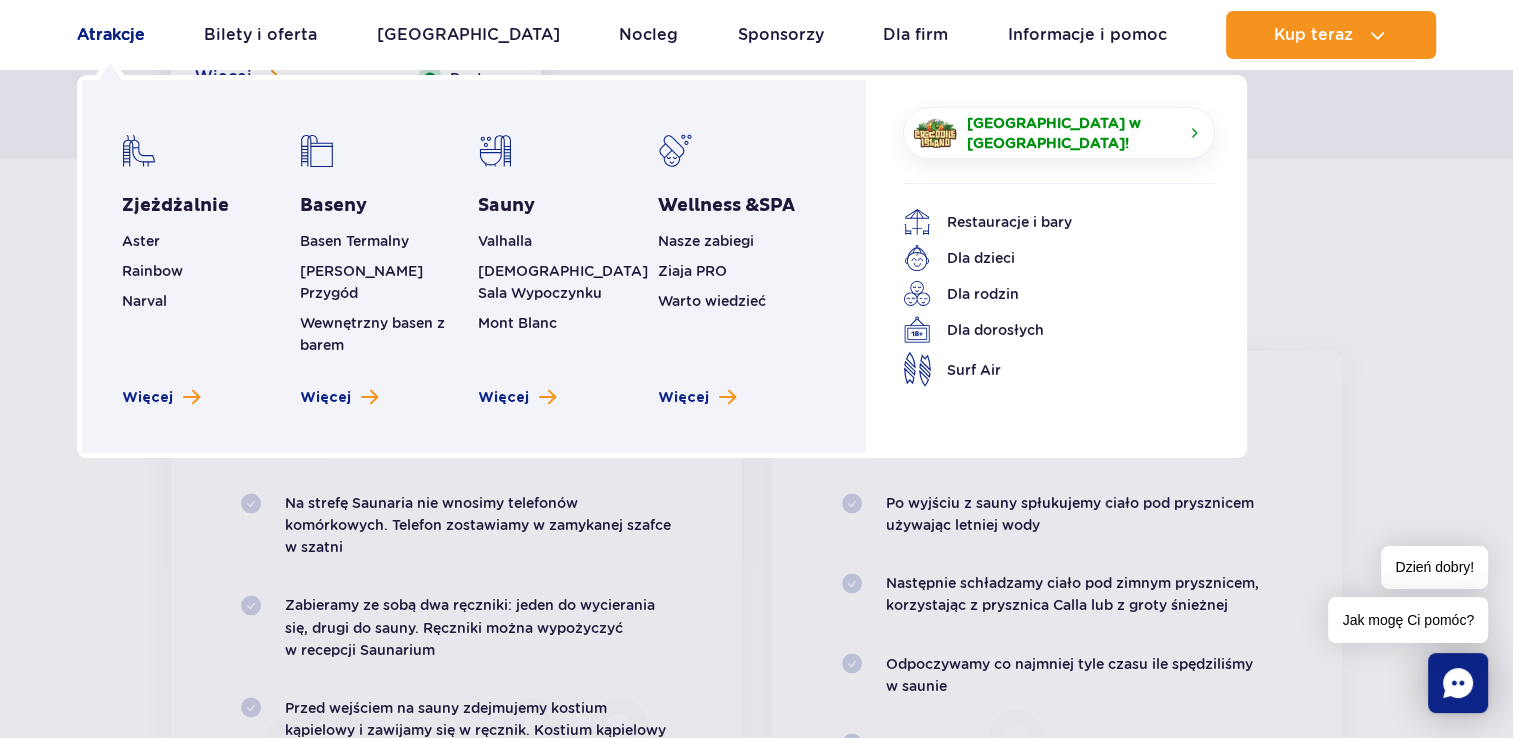 click on "Atrakcje" at bounding box center [111, 35] 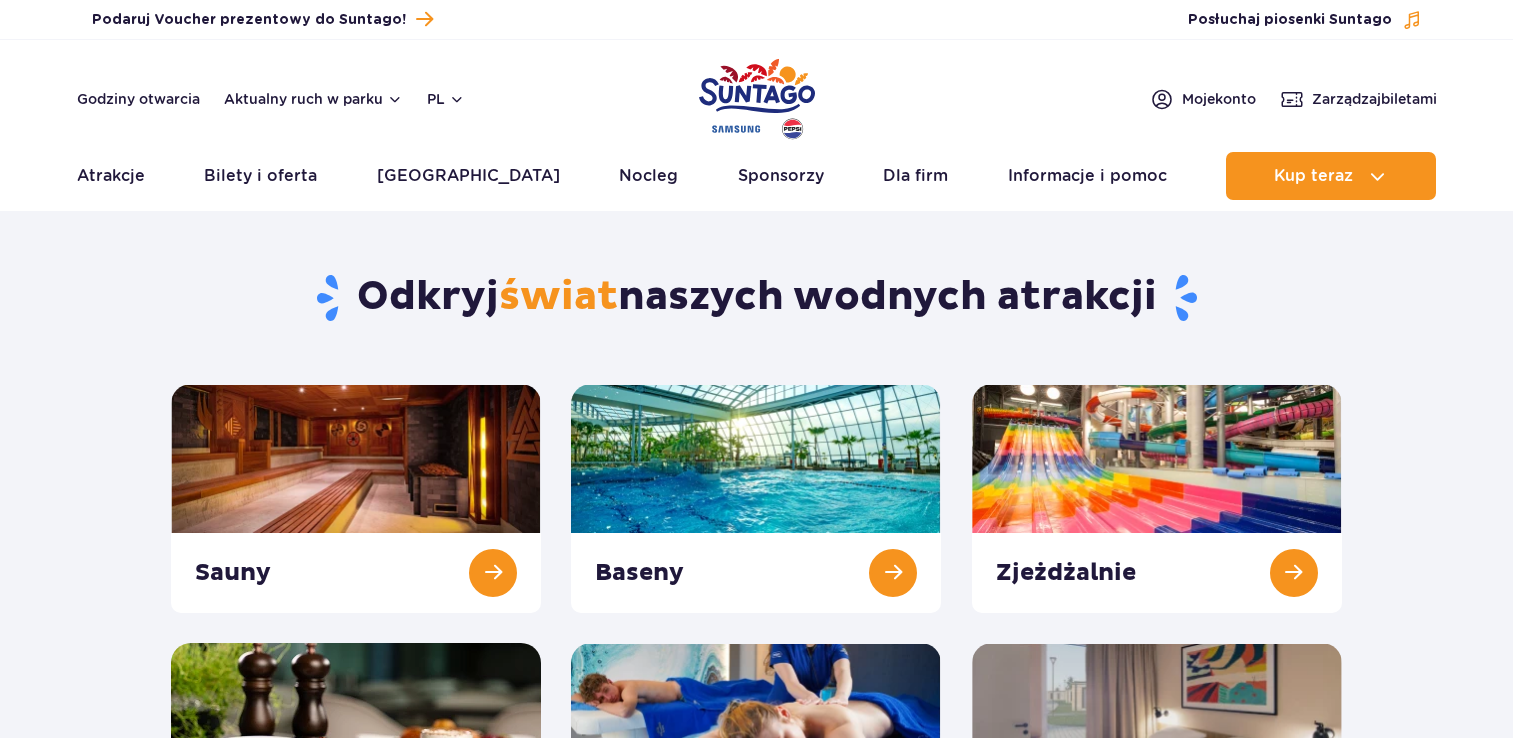 scroll, scrollTop: 0, scrollLeft: 0, axis: both 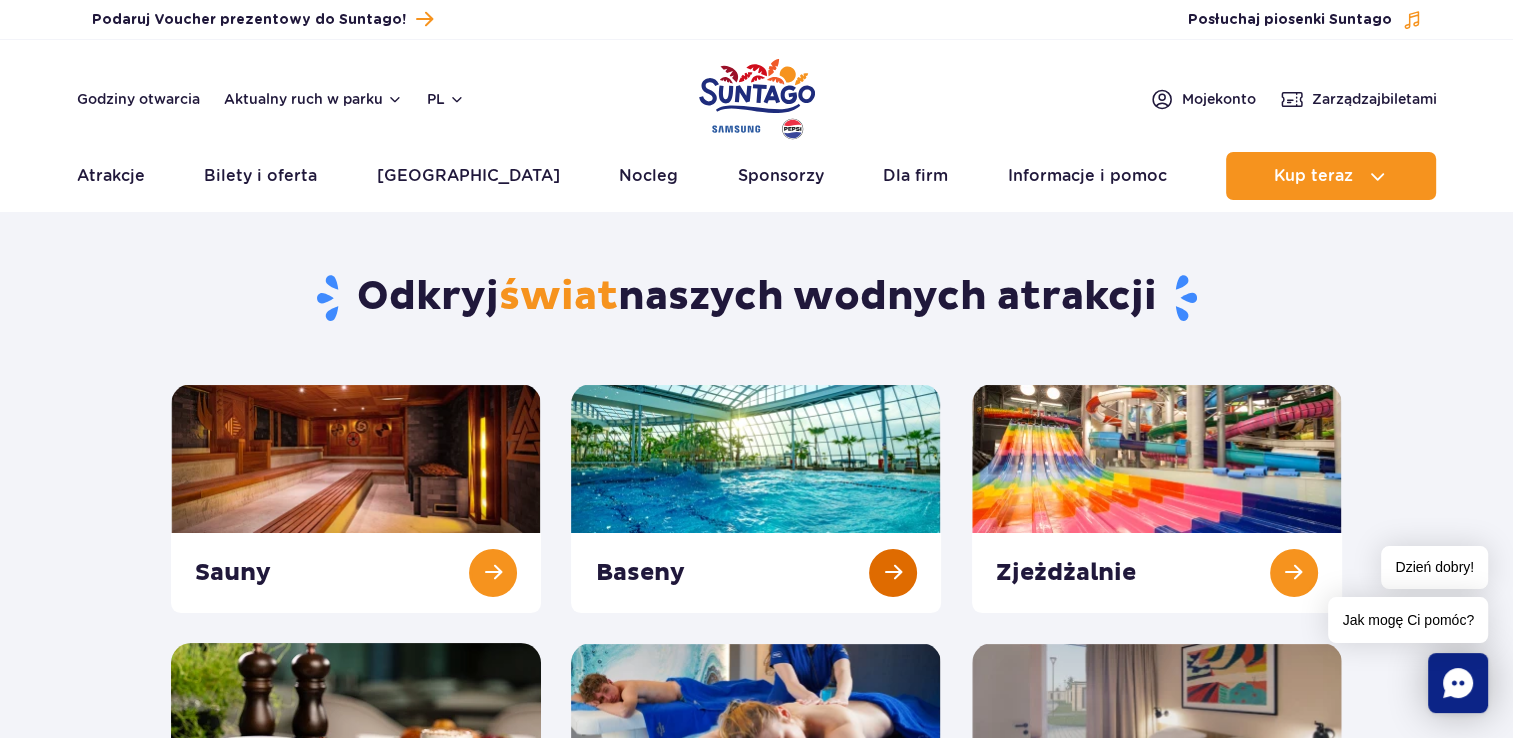 click at bounding box center (756, 498) 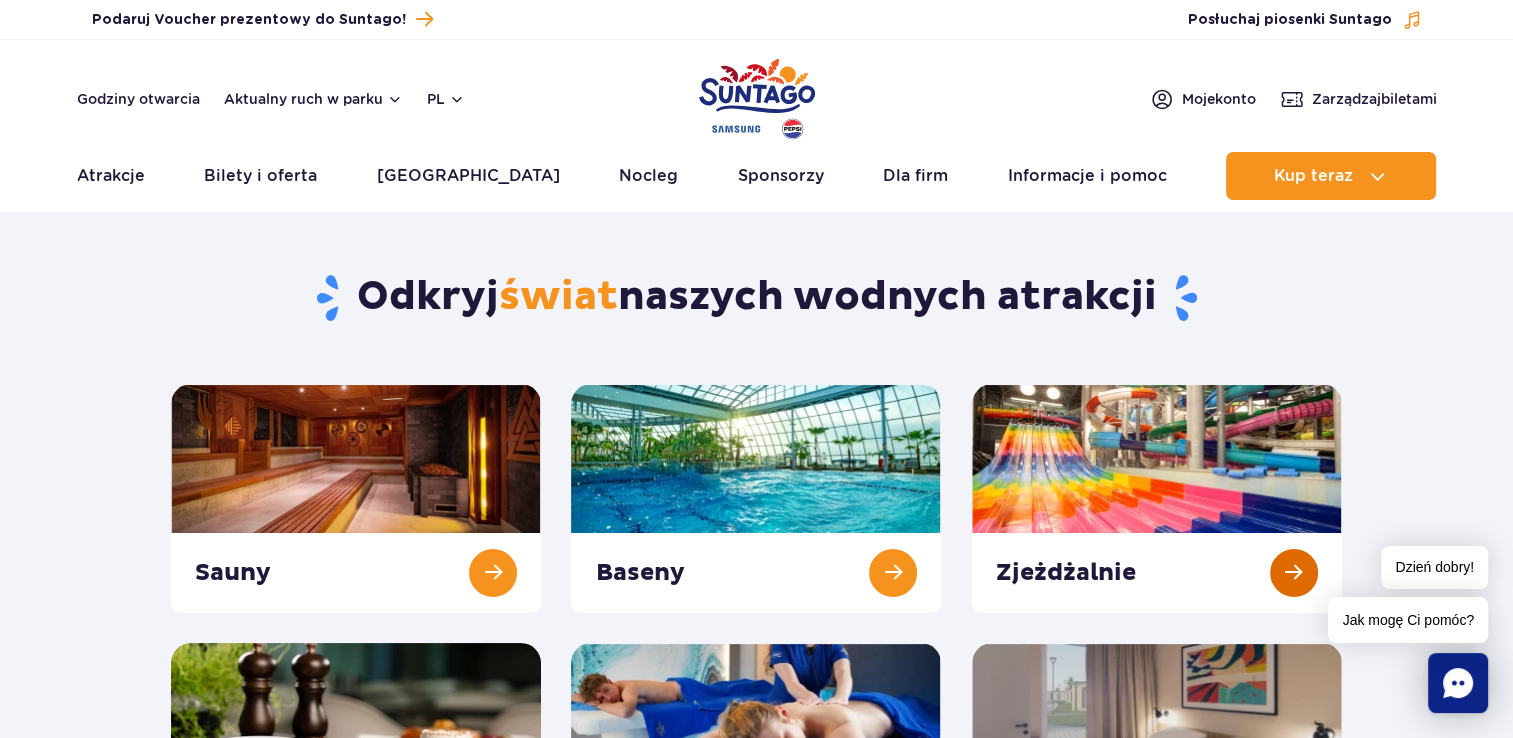 click at bounding box center (1157, 498) 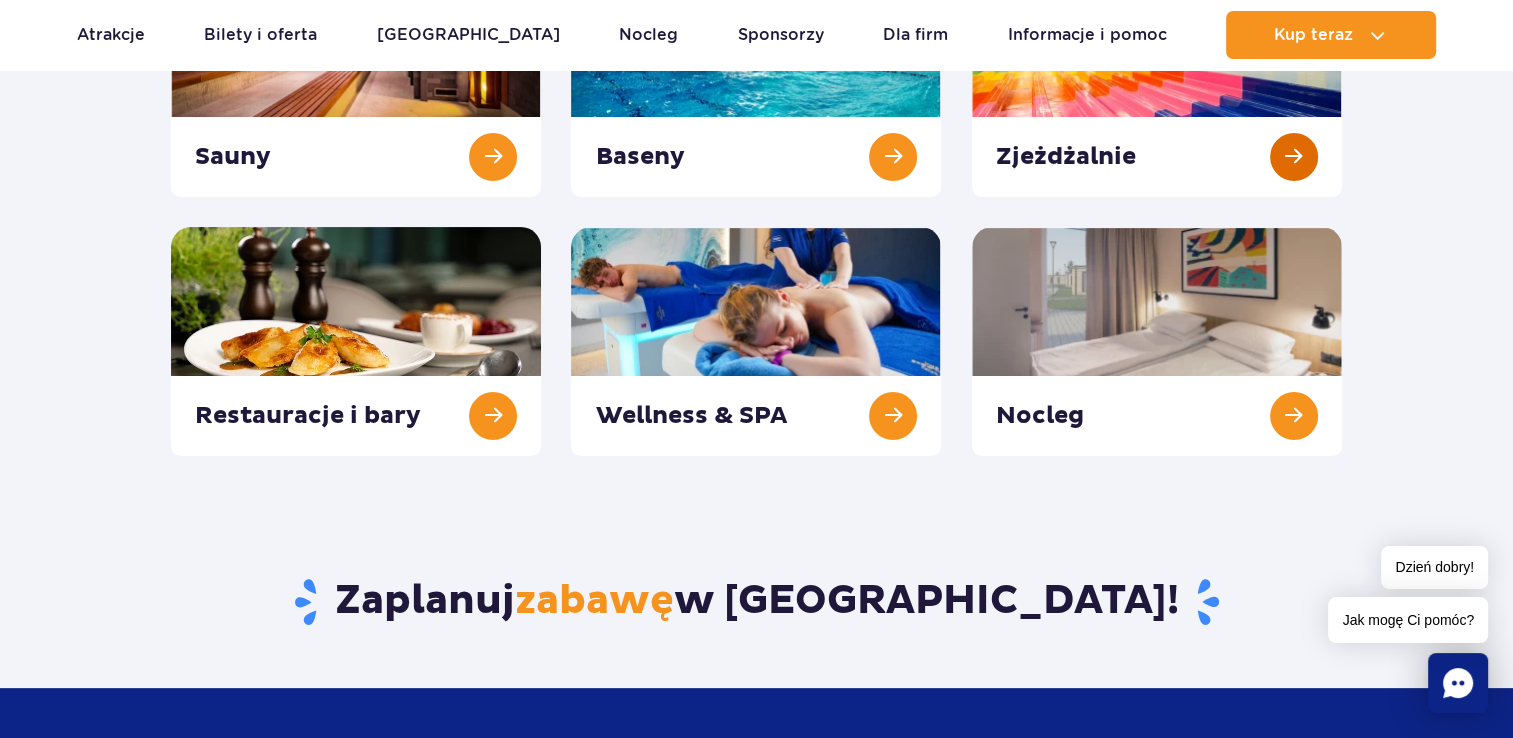 scroll, scrollTop: 440, scrollLeft: 0, axis: vertical 